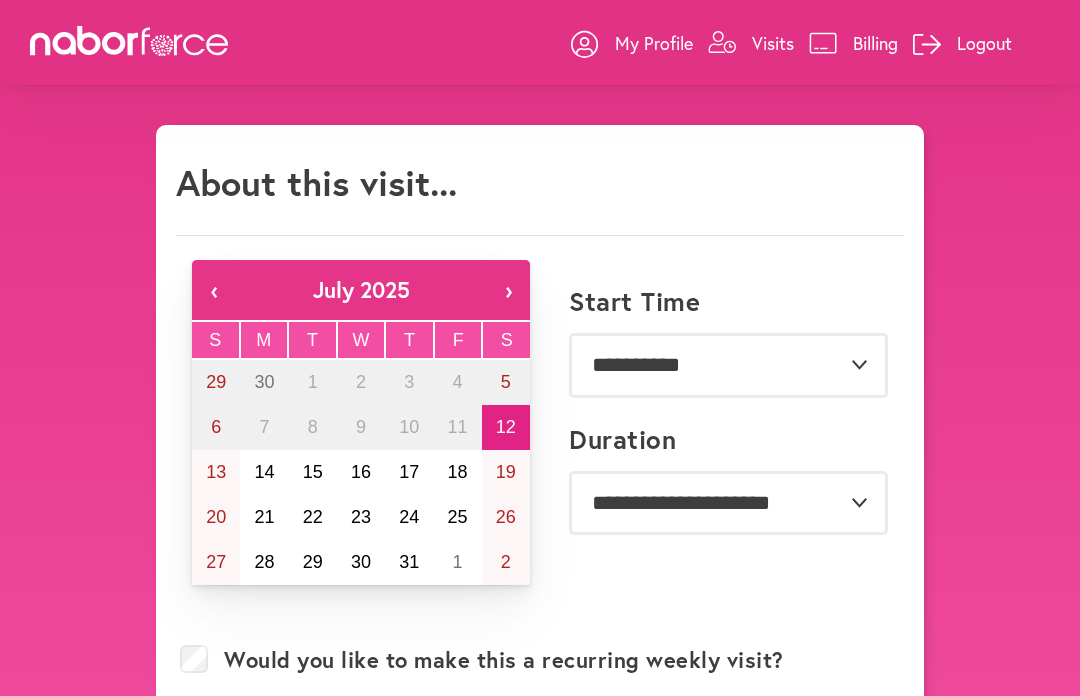scroll, scrollTop: 0, scrollLeft: 0, axis: both 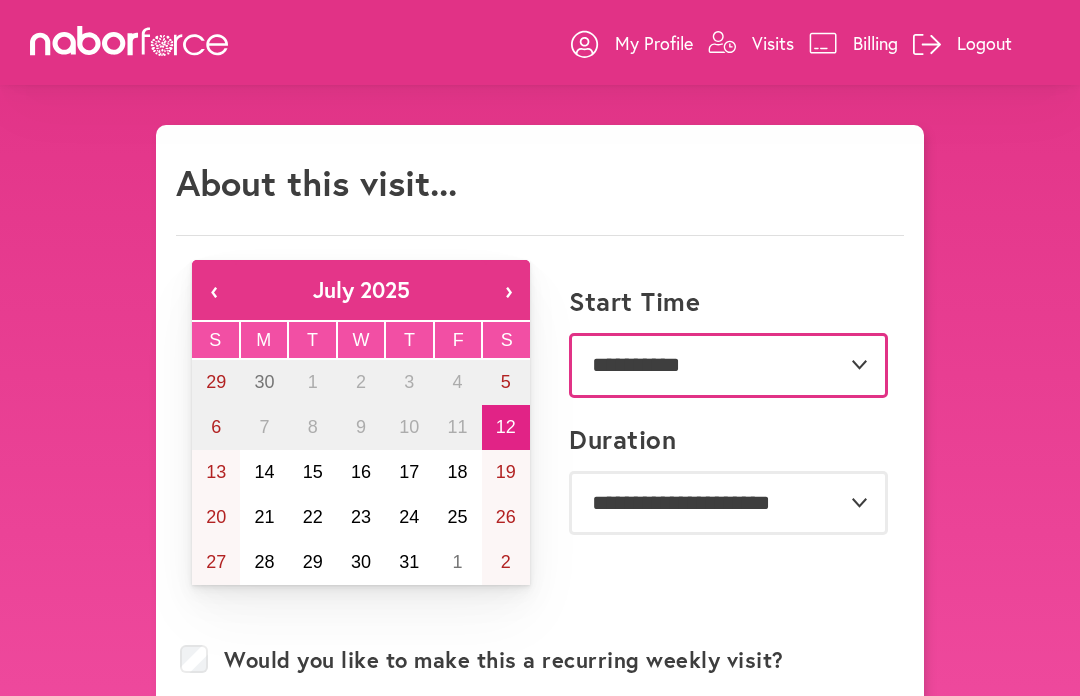 click on "**********" at bounding box center (728, 365) 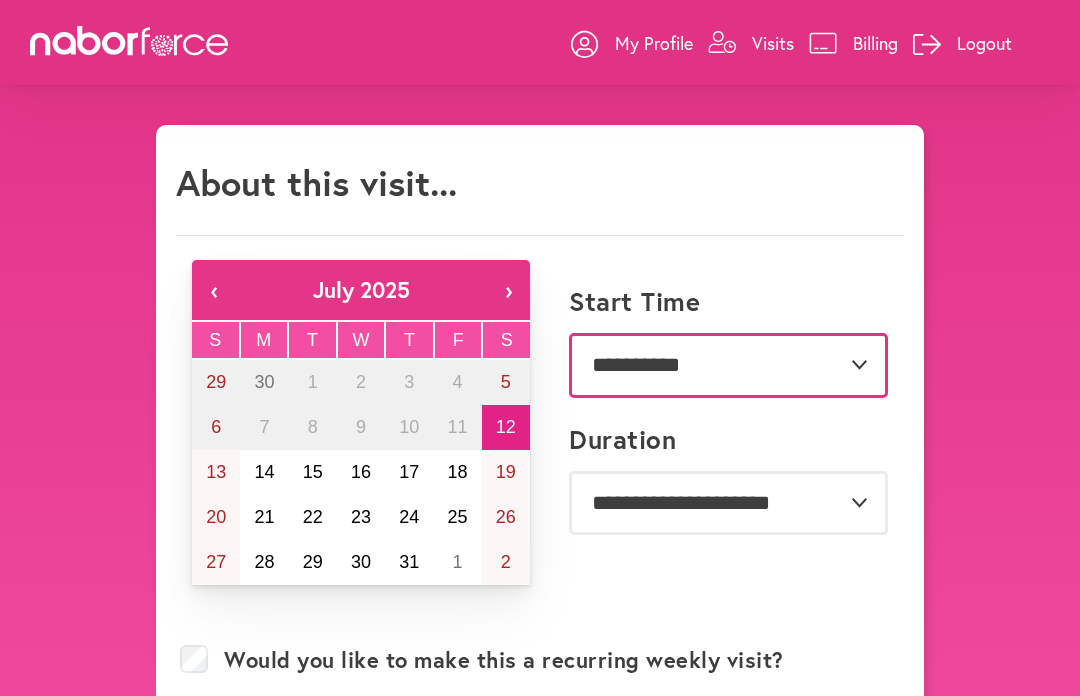 select on "*******" 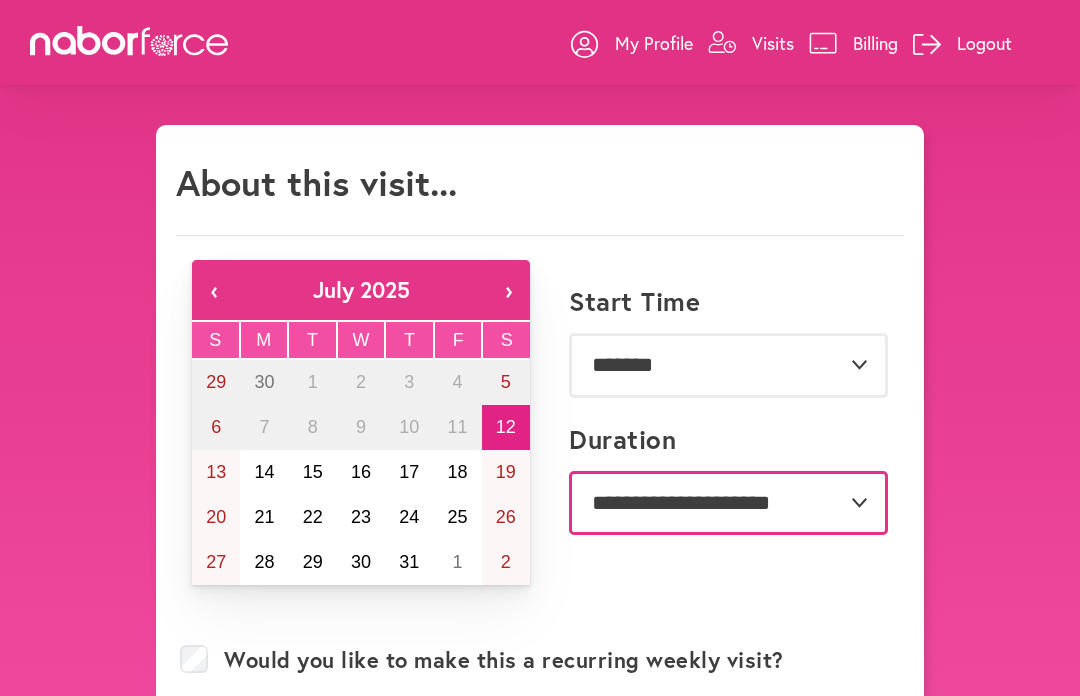 click on "**********" at bounding box center (728, 503) 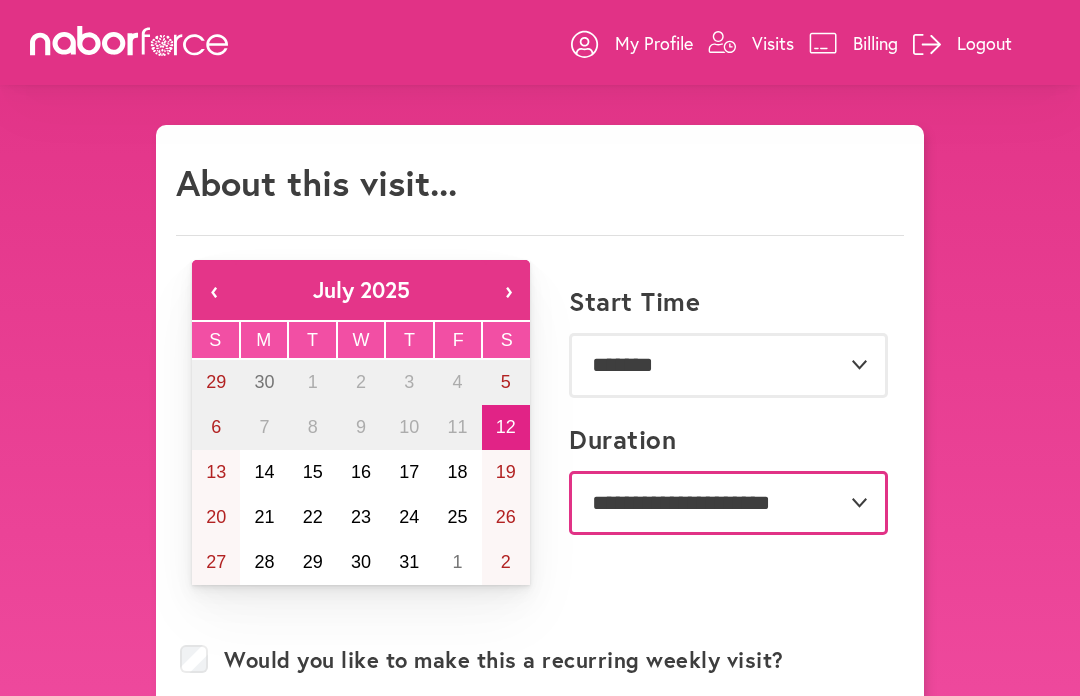 select on "***" 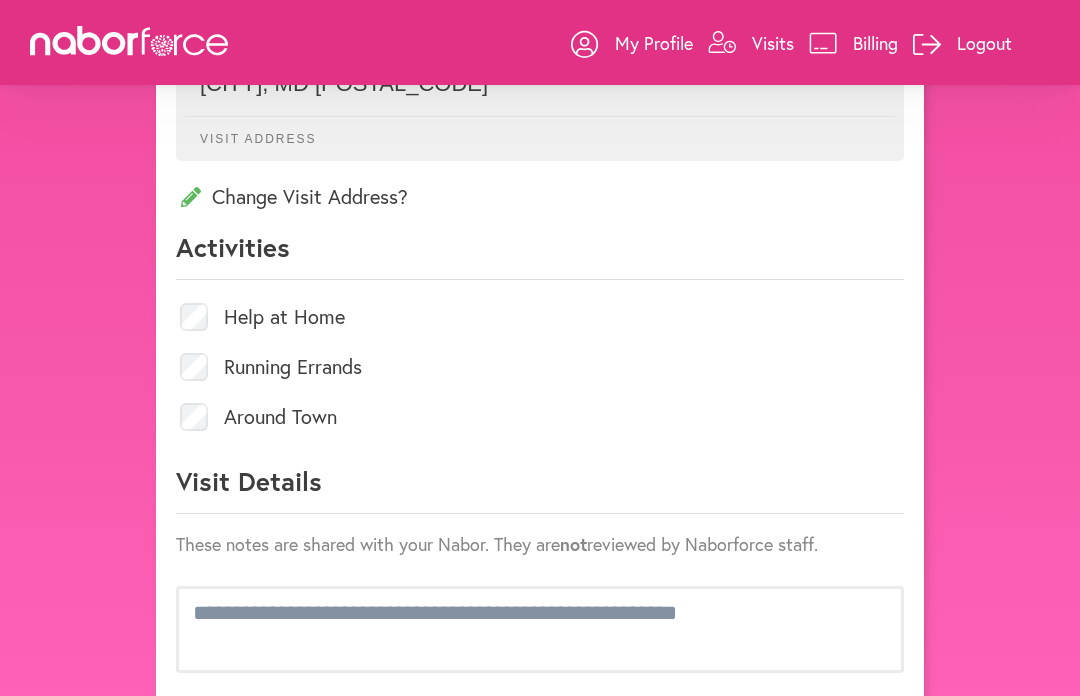 scroll, scrollTop: 824, scrollLeft: 0, axis: vertical 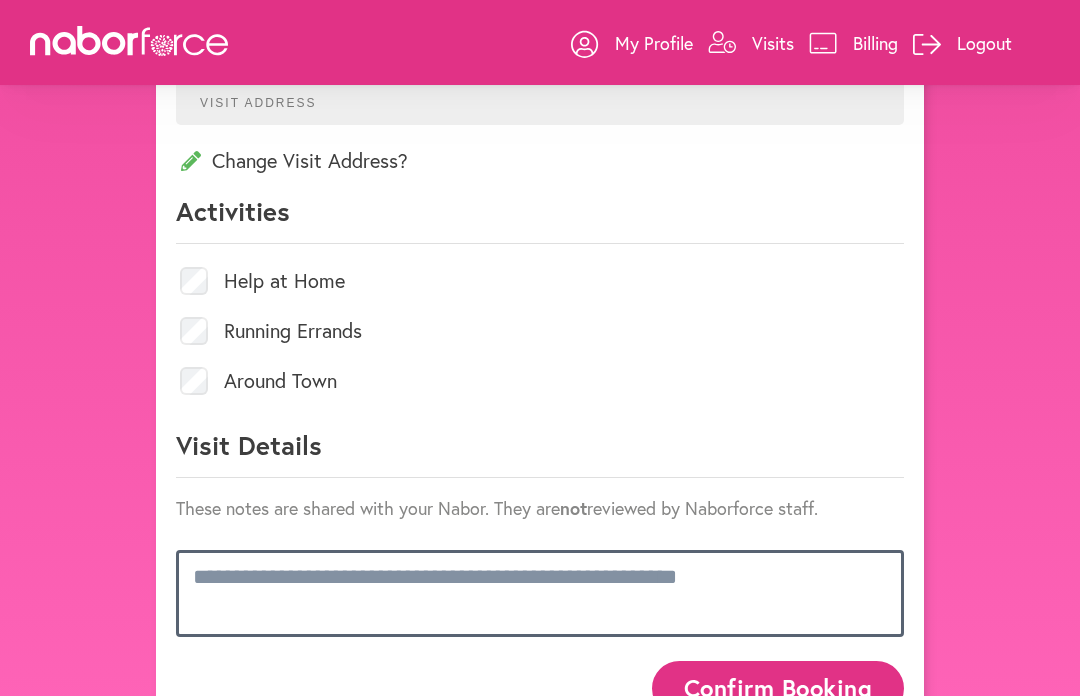 click at bounding box center [540, 593] 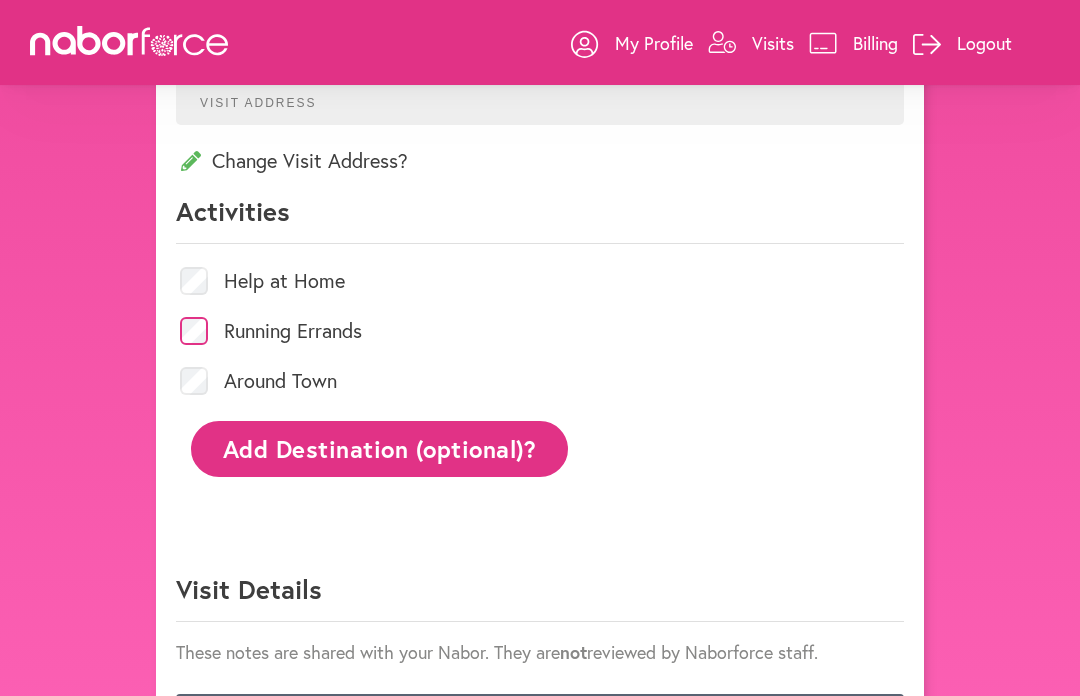 click at bounding box center [540, 737] 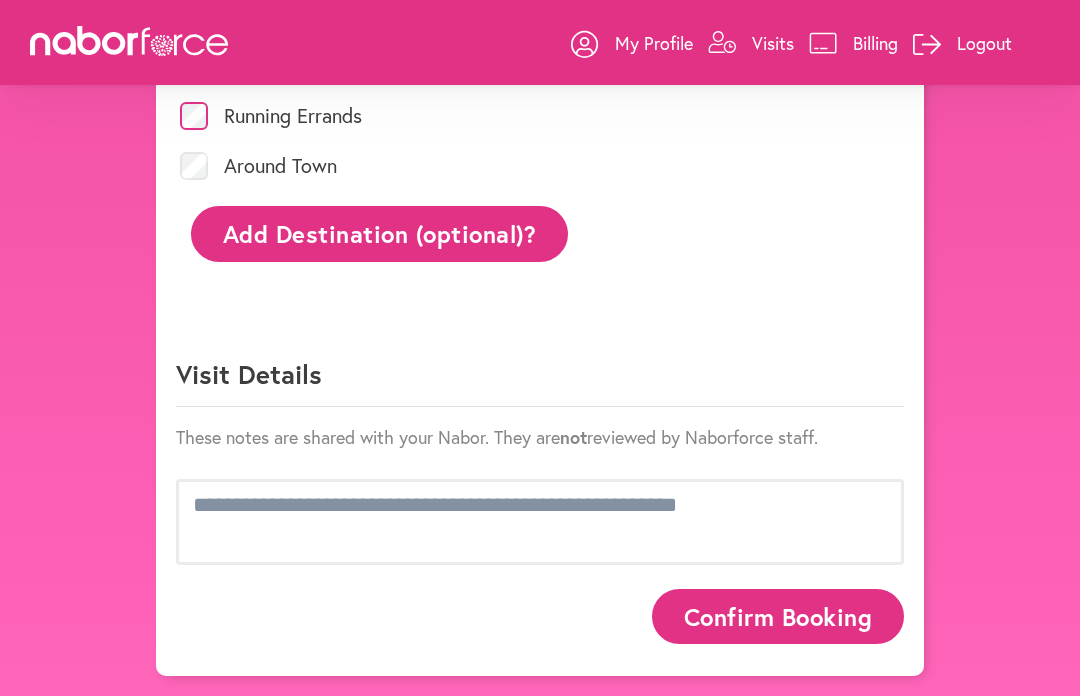 scroll, scrollTop: 988, scrollLeft: 0, axis: vertical 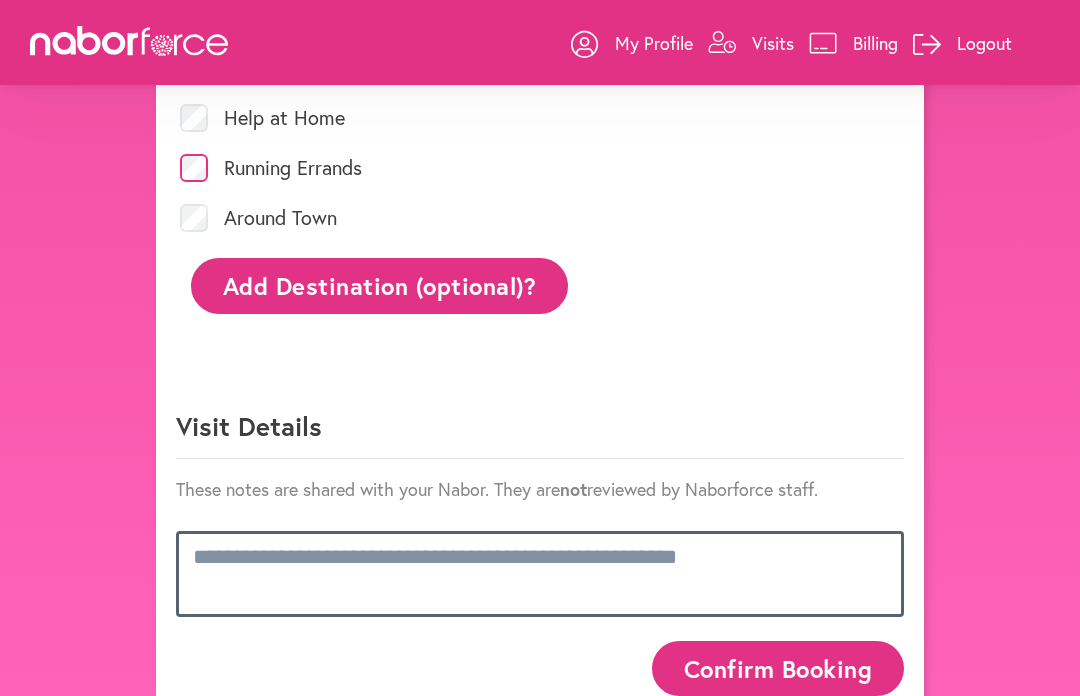 click at bounding box center [540, 574] 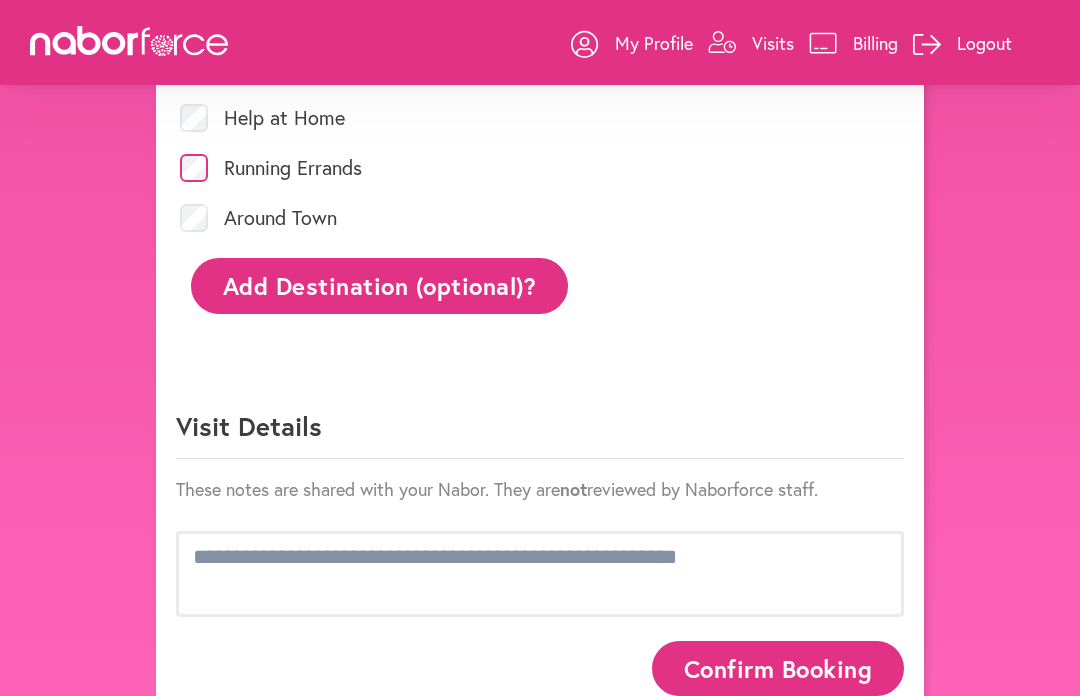 click on "Confirm Booking" at bounding box center [778, 668] 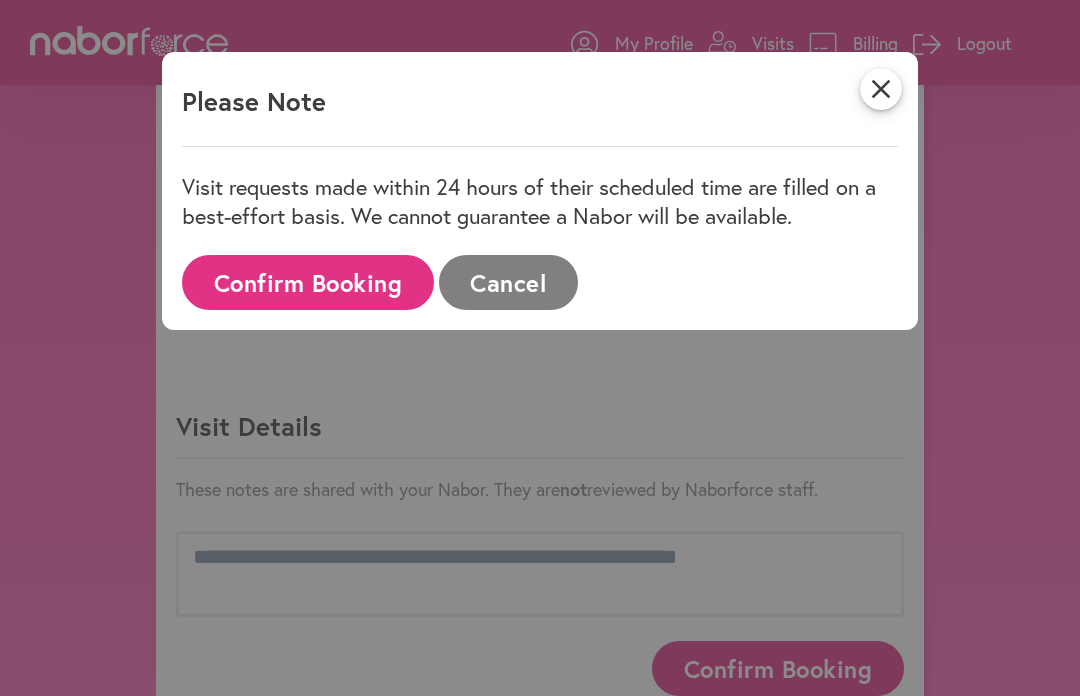 click on "close" at bounding box center [881, 89] 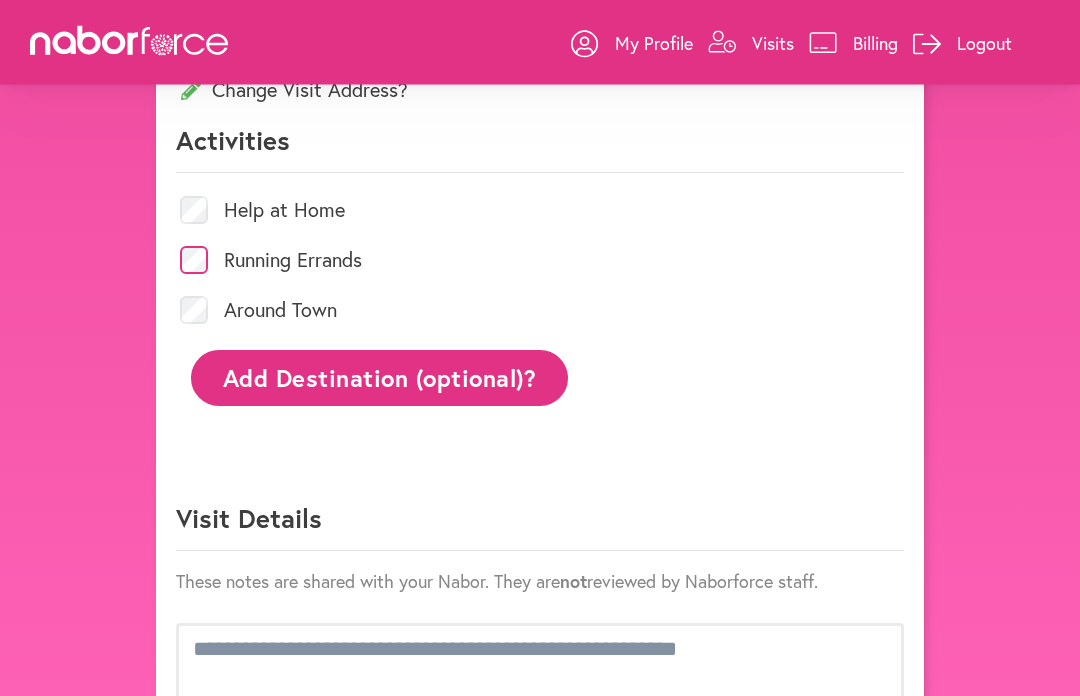 scroll, scrollTop: 988, scrollLeft: 0, axis: vertical 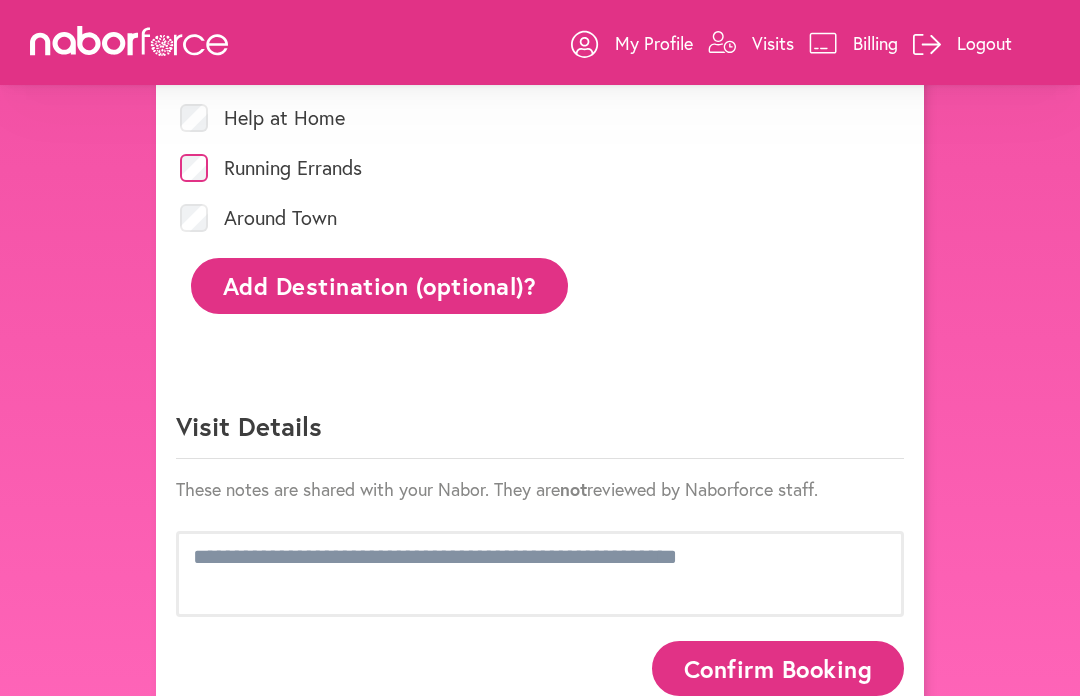 click on "Confirm Booking" at bounding box center (778, 668) 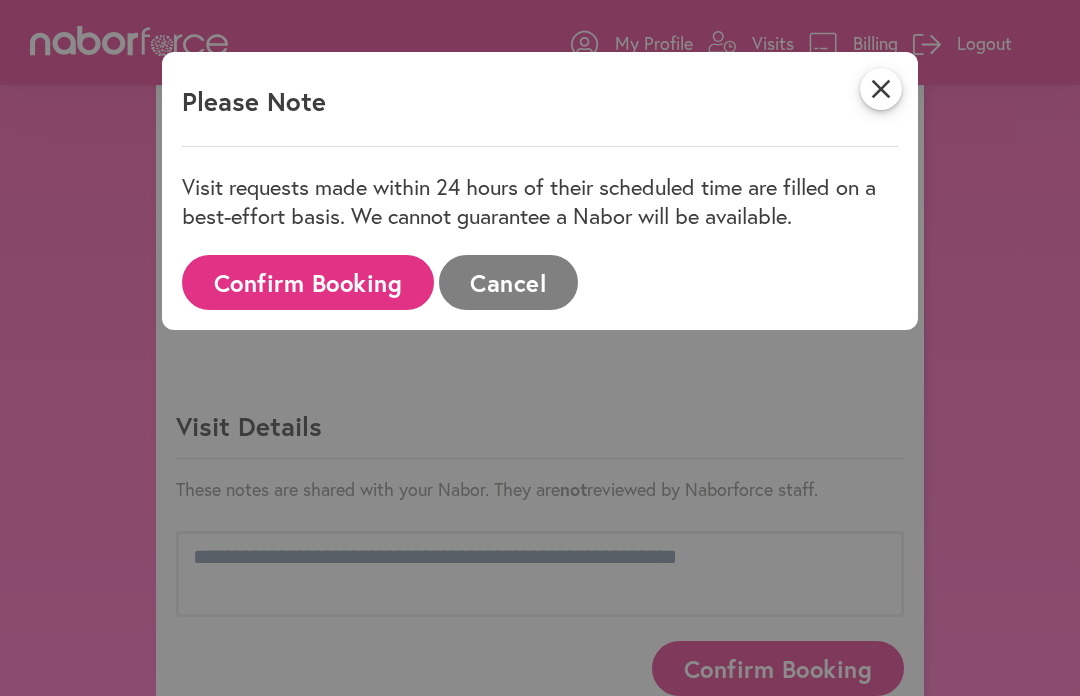 click on "Confirm Booking" at bounding box center (308, 282) 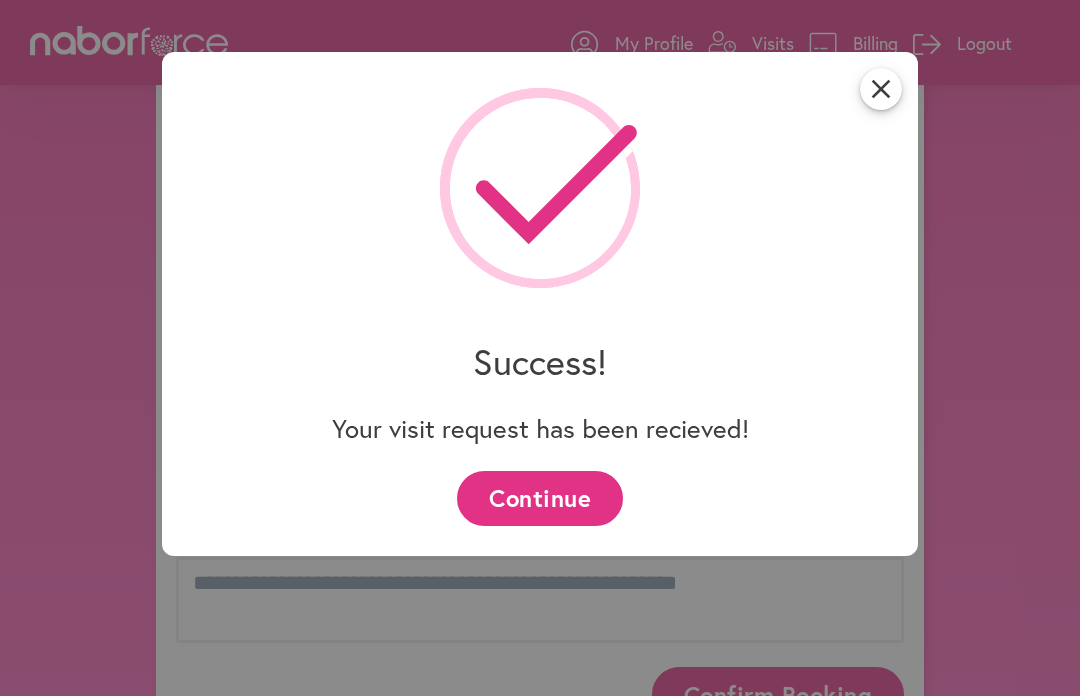 click on "close" at bounding box center (881, 89) 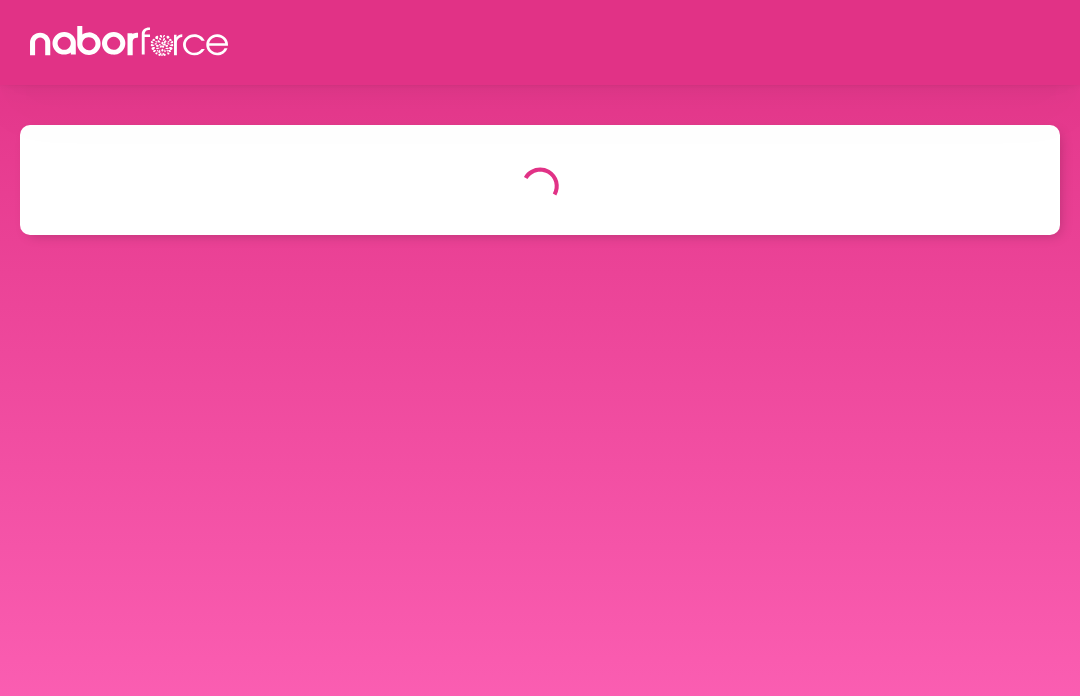scroll, scrollTop: 0, scrollLeft: 0, axis: both 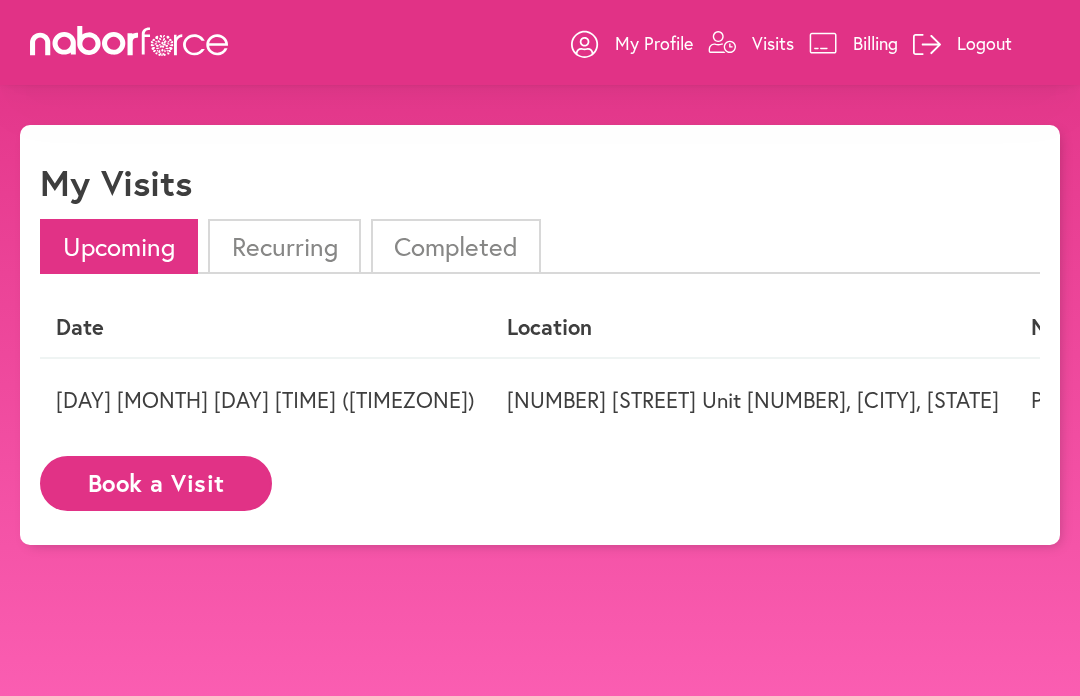 click on "Book a Visit" at bounding box center [156, 483] 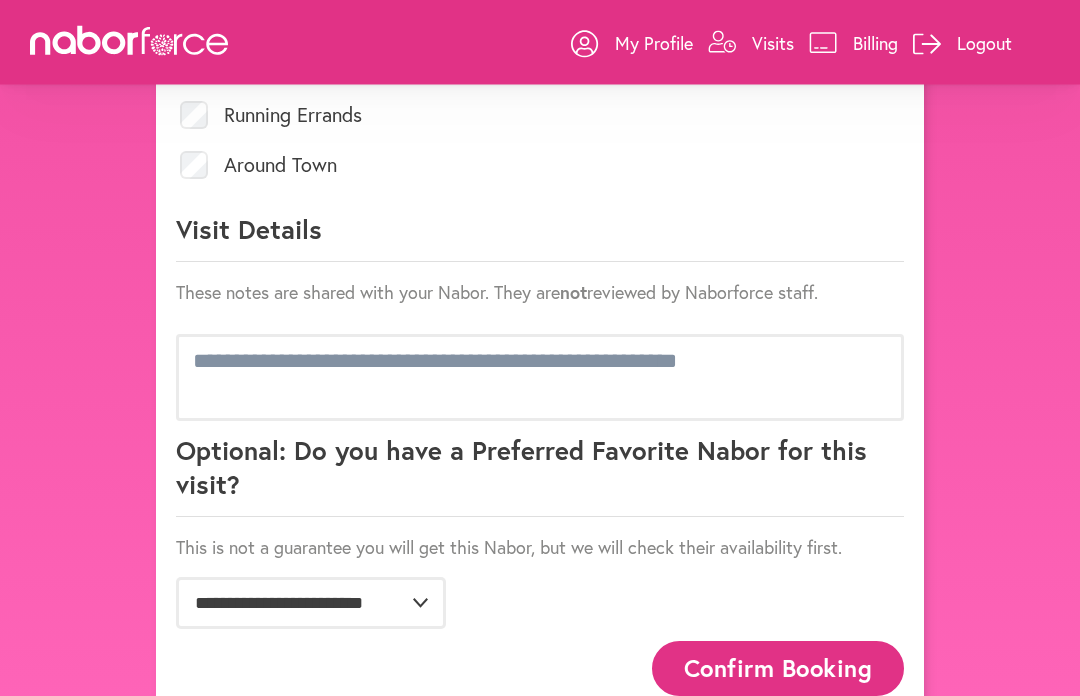 scroll, scrollTop: 1042, scrollLeft: 0, axis: vertical 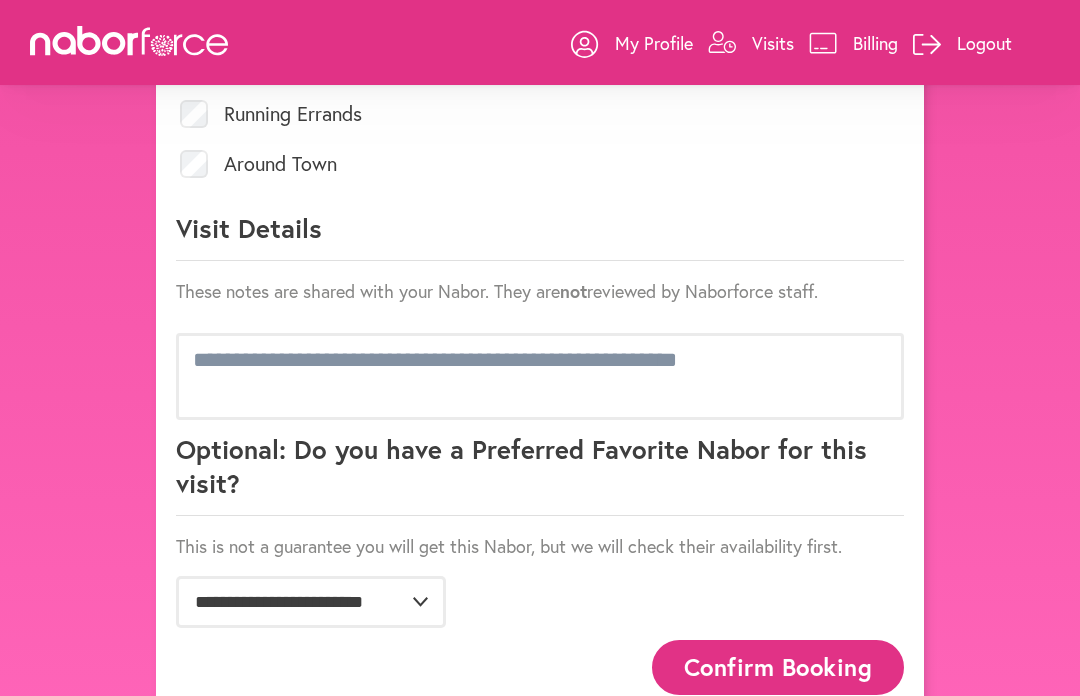 click on "These notes are shared with your Nabor. They are  not  reviewed by Naborforce staff." 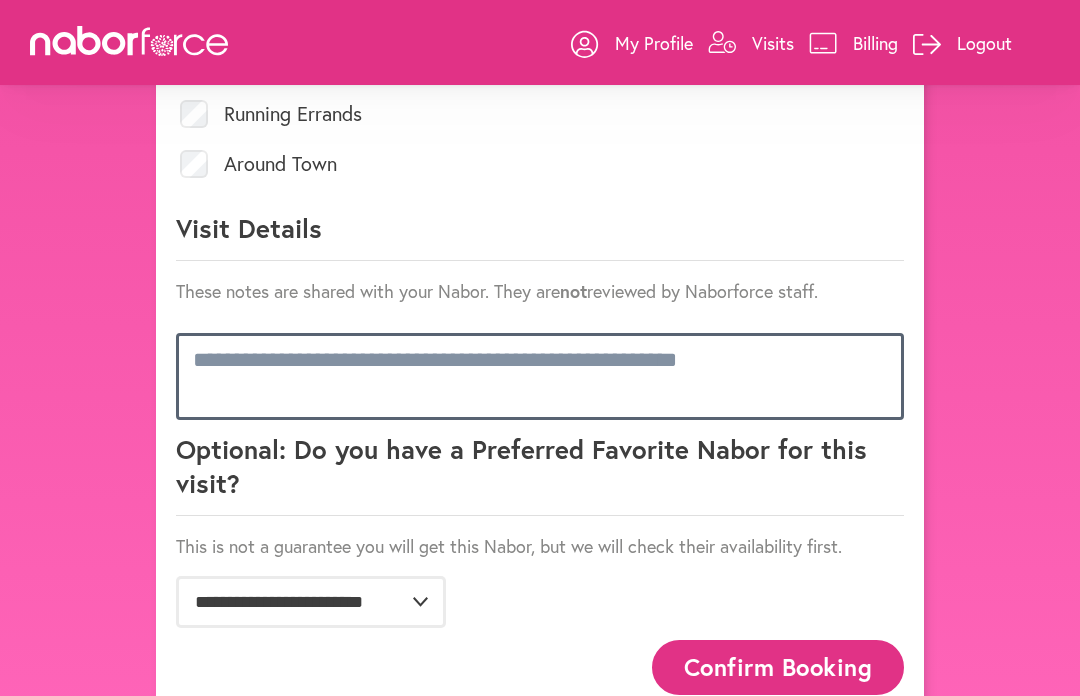 click at bounding box center (540, 376) 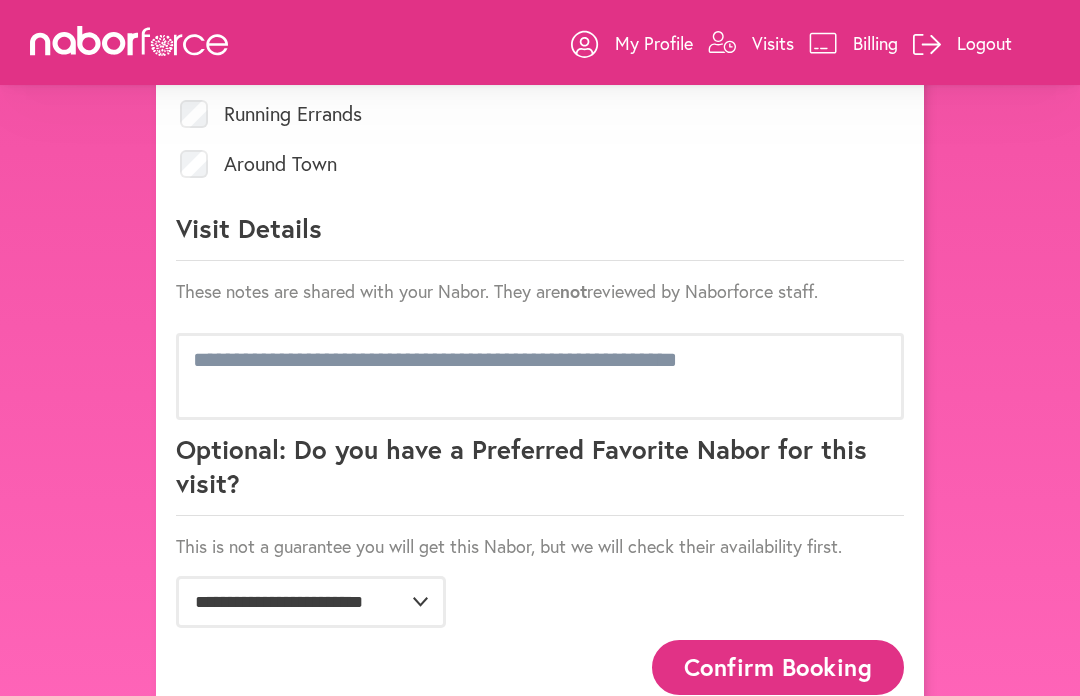 click on "**********" at bounding box center [540, -95] 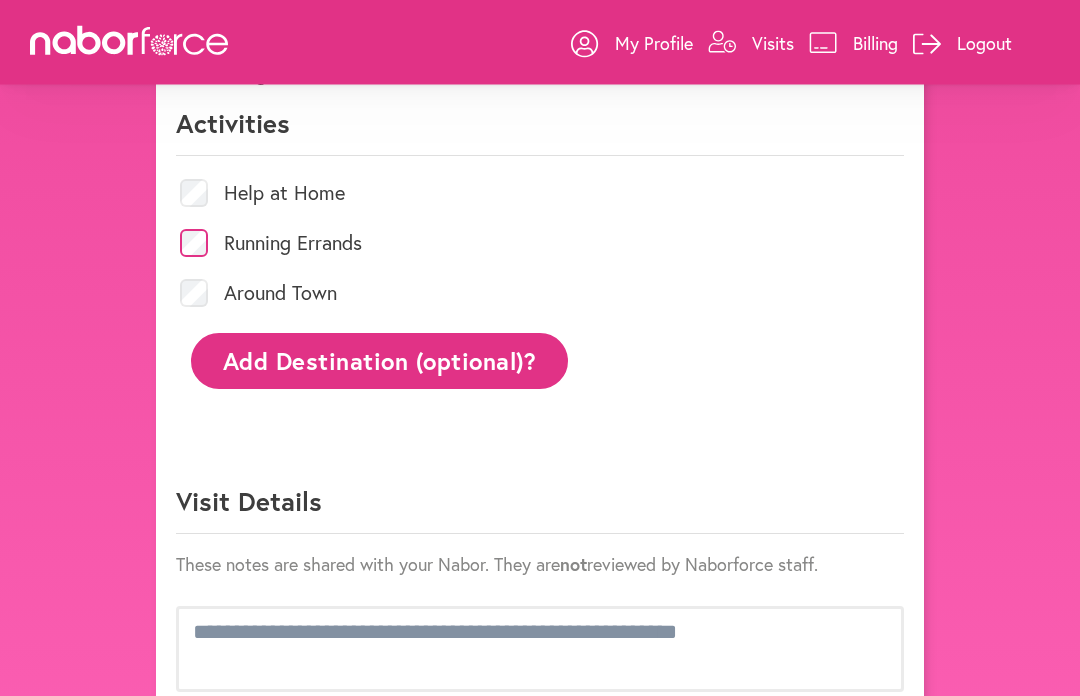 scroll, scrollTop: 913, scrollLeft: 0, axis: vertical 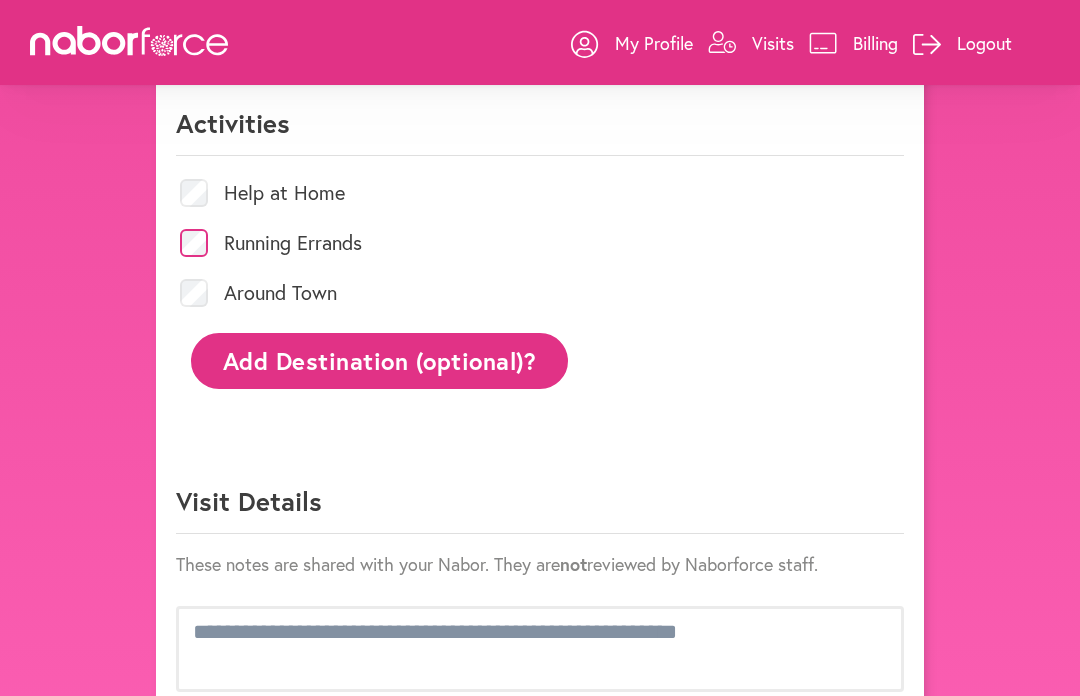 click on "Add Destination (optional)?" 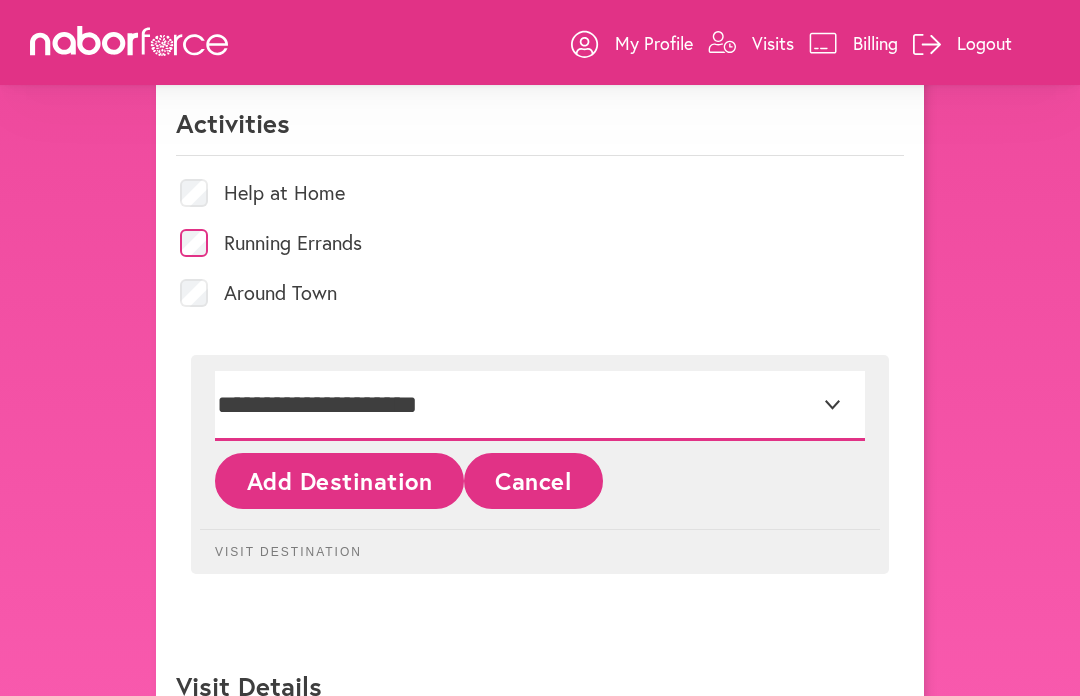 click on "**********" at bounding box center (540, 406) 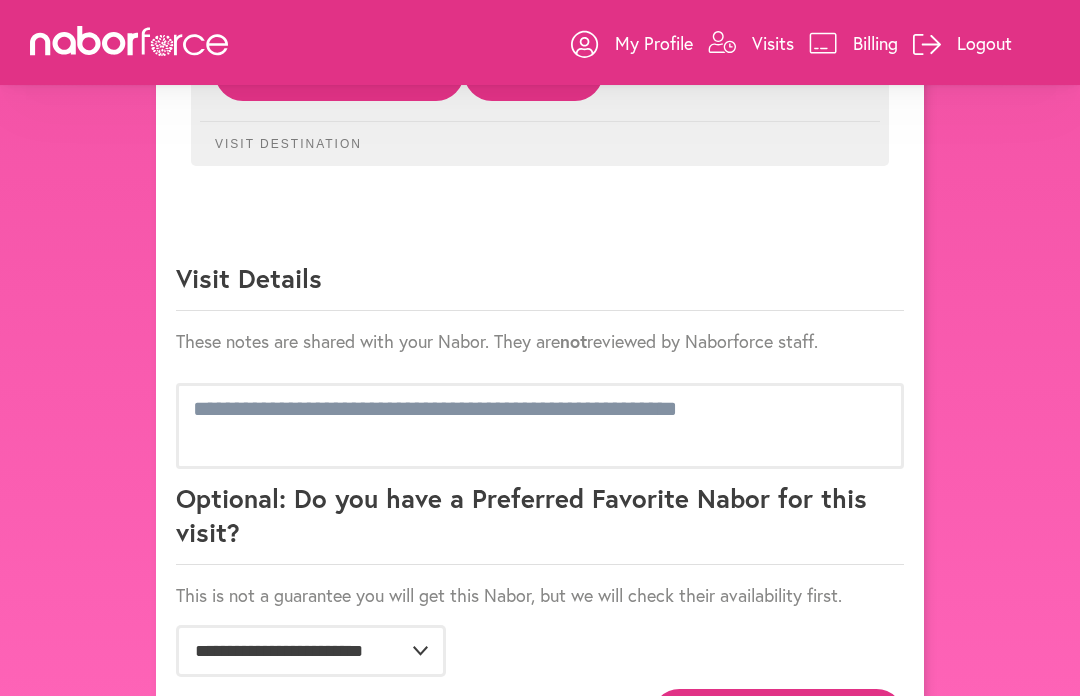scroll, scrollTop: 1372, scrollLeft: 0, axis: vertical 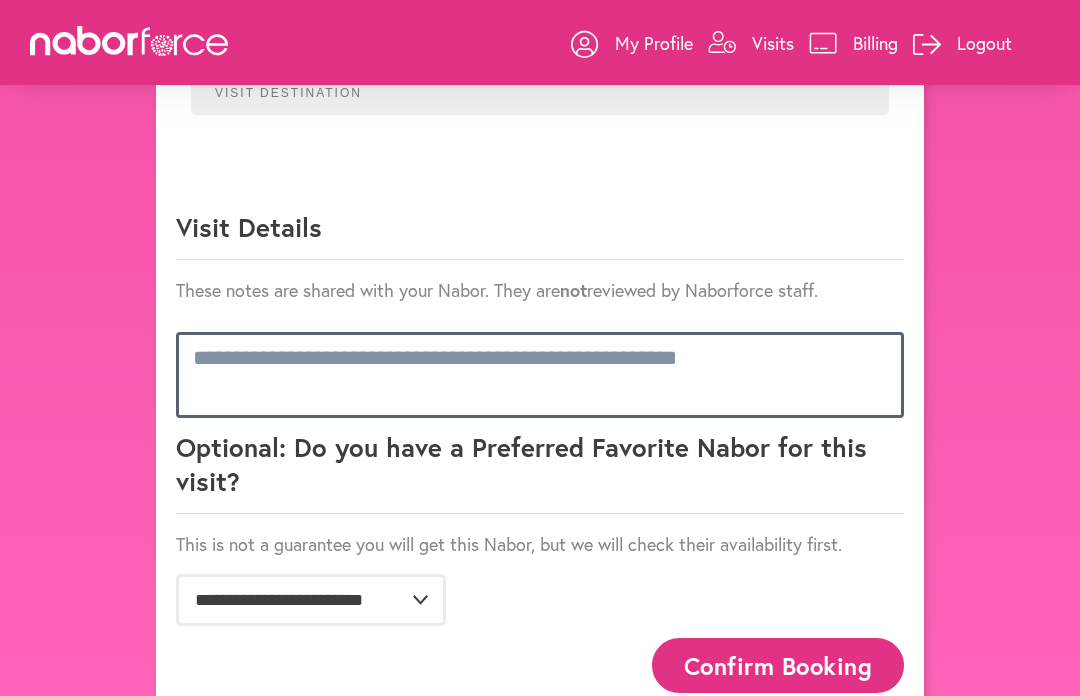 click at bounding box center [540, 375] 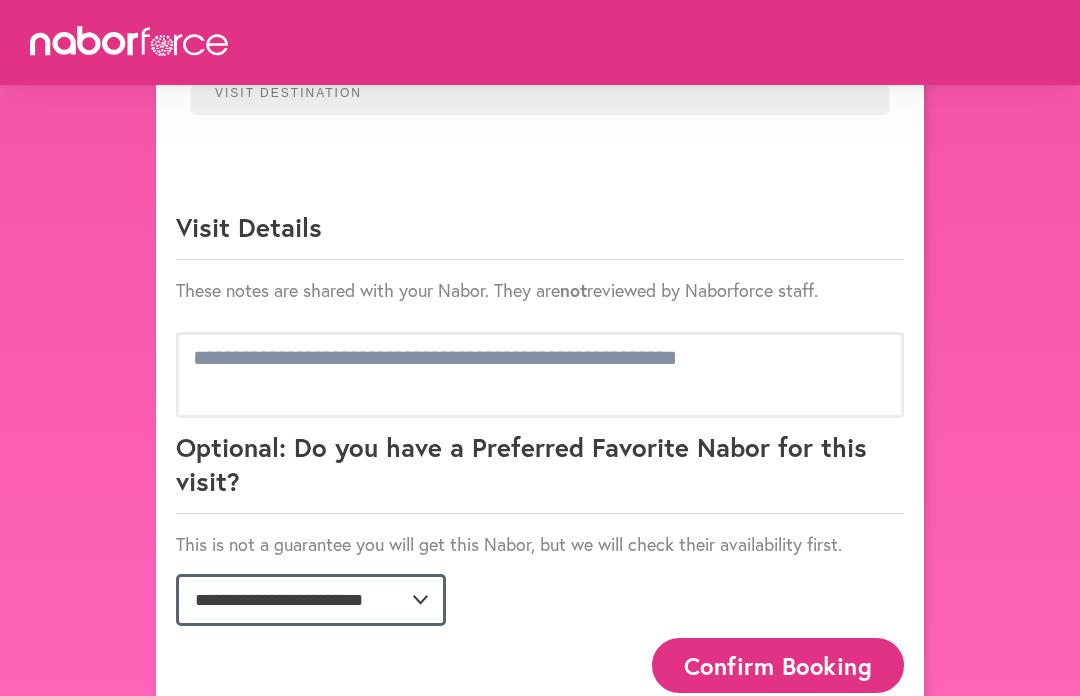 click on "**********" 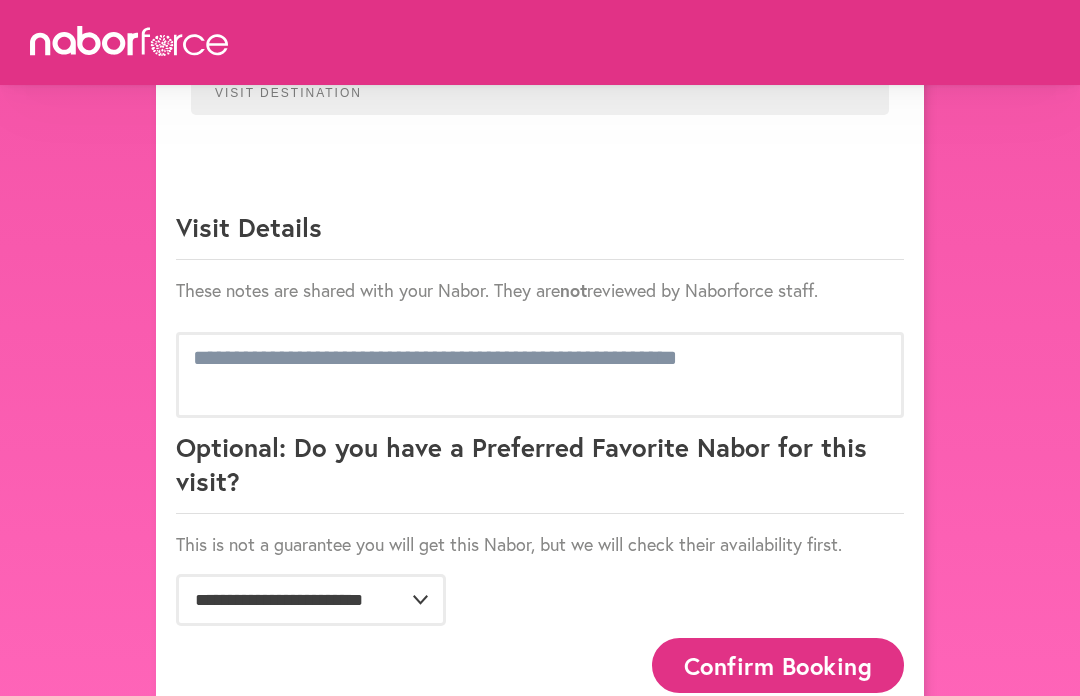 click on "Confirm Booking" at bounding box center (778, 665) 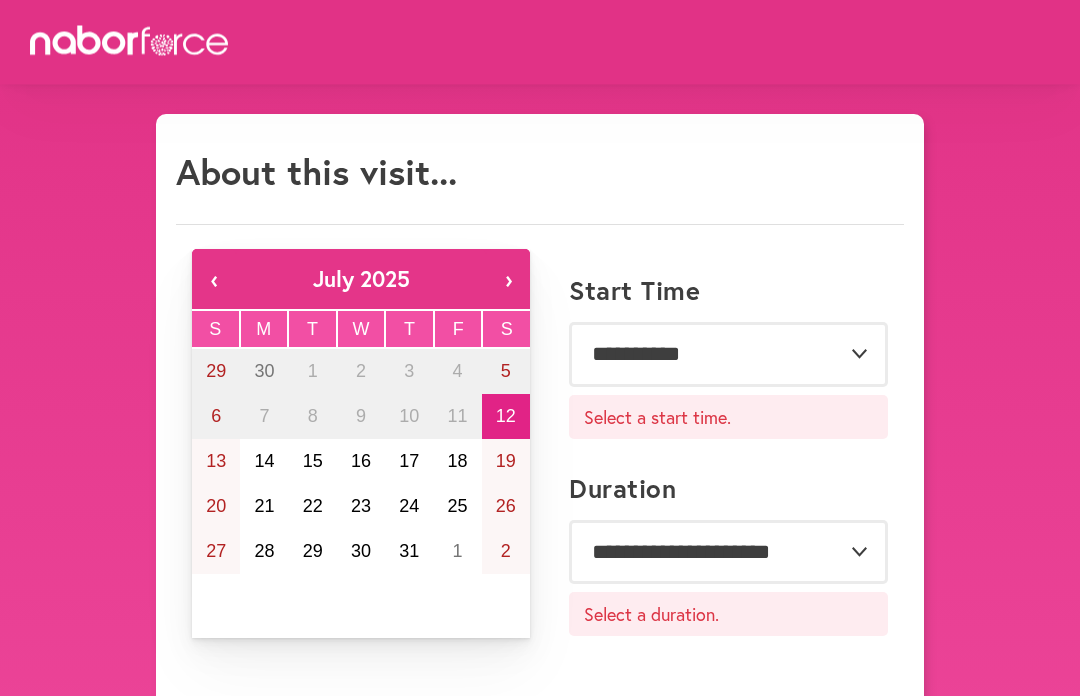 scroll, scrollTop: 11, scrollLeft: 0, axis: vertical 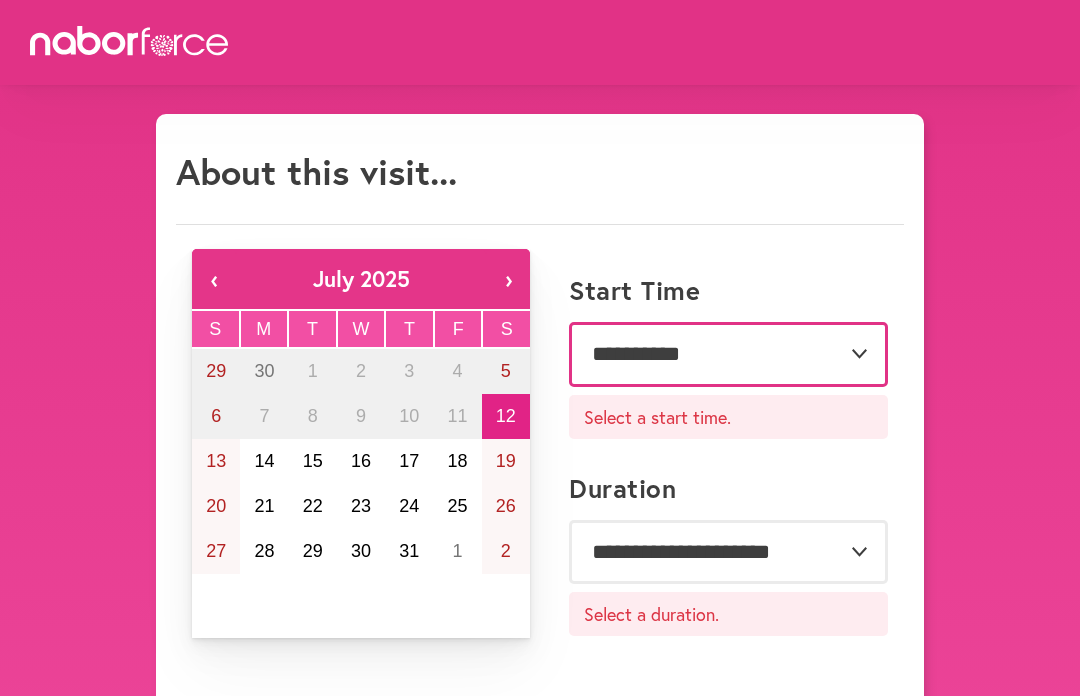 click on "**********" at bounding box center [728, 354] 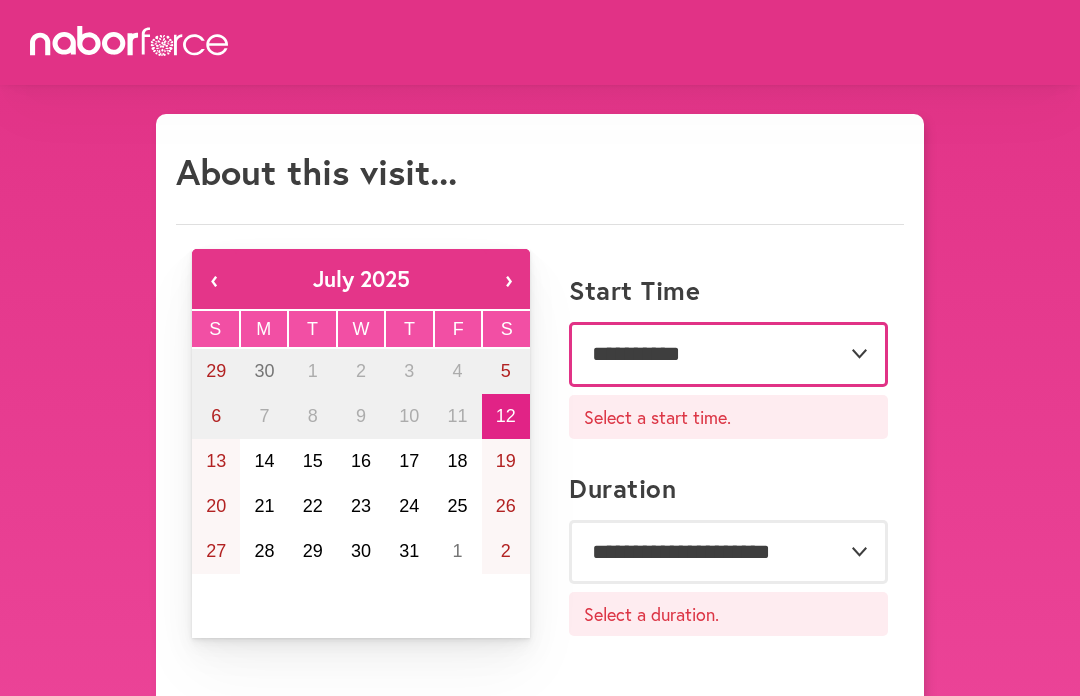 select on "*******" 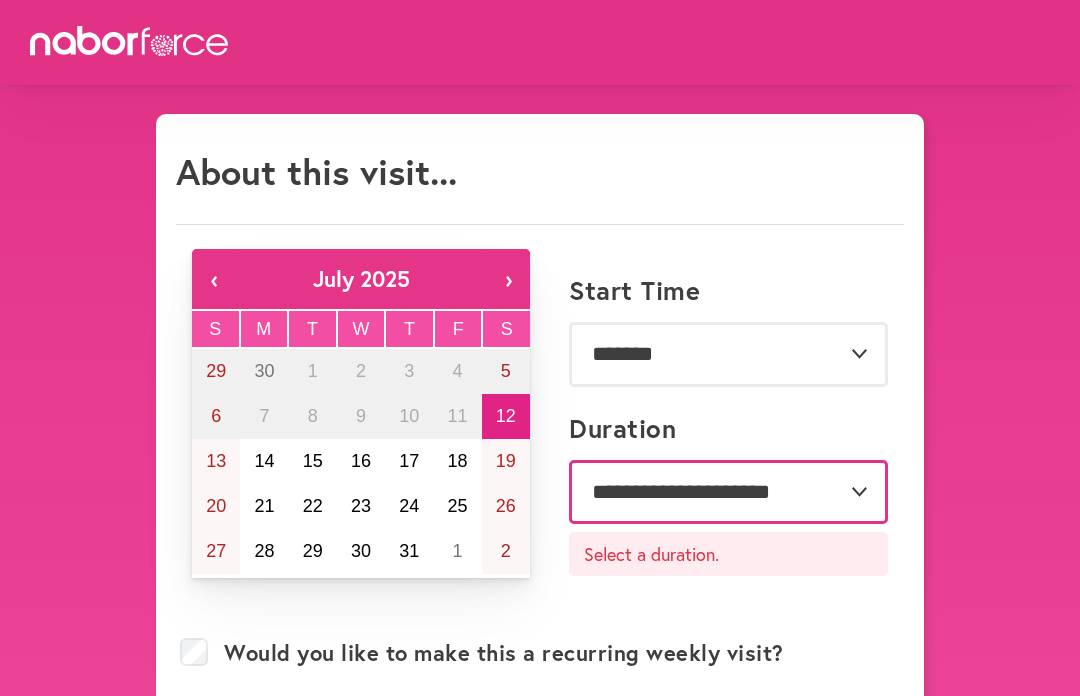 click on "**********" at bounding box center [728, 492] 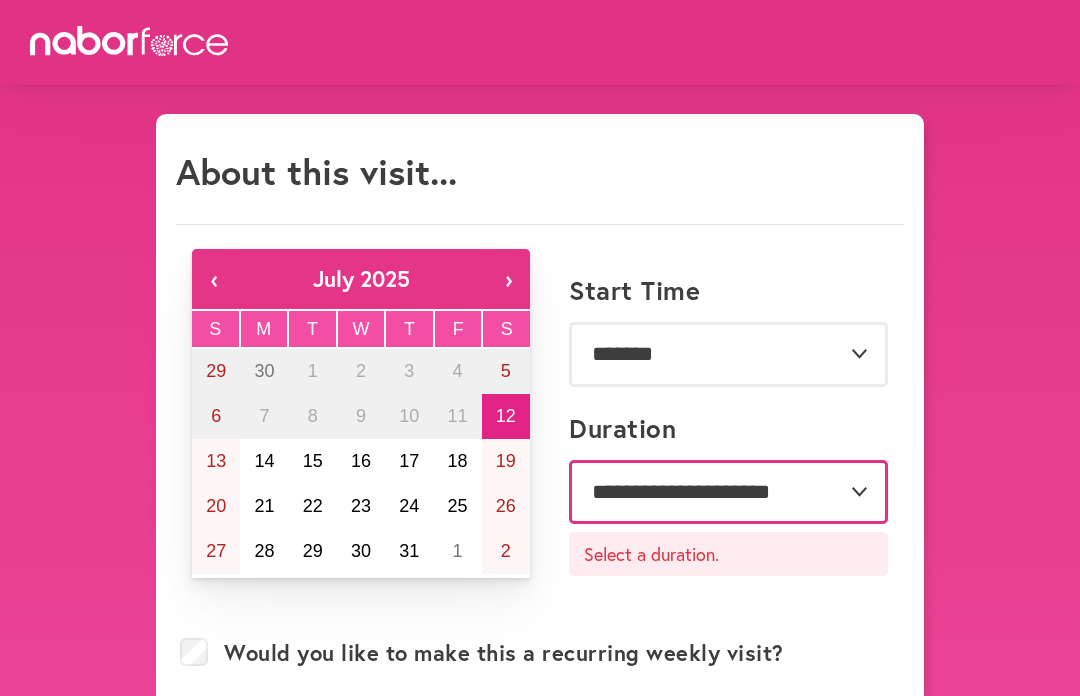 select on "***" 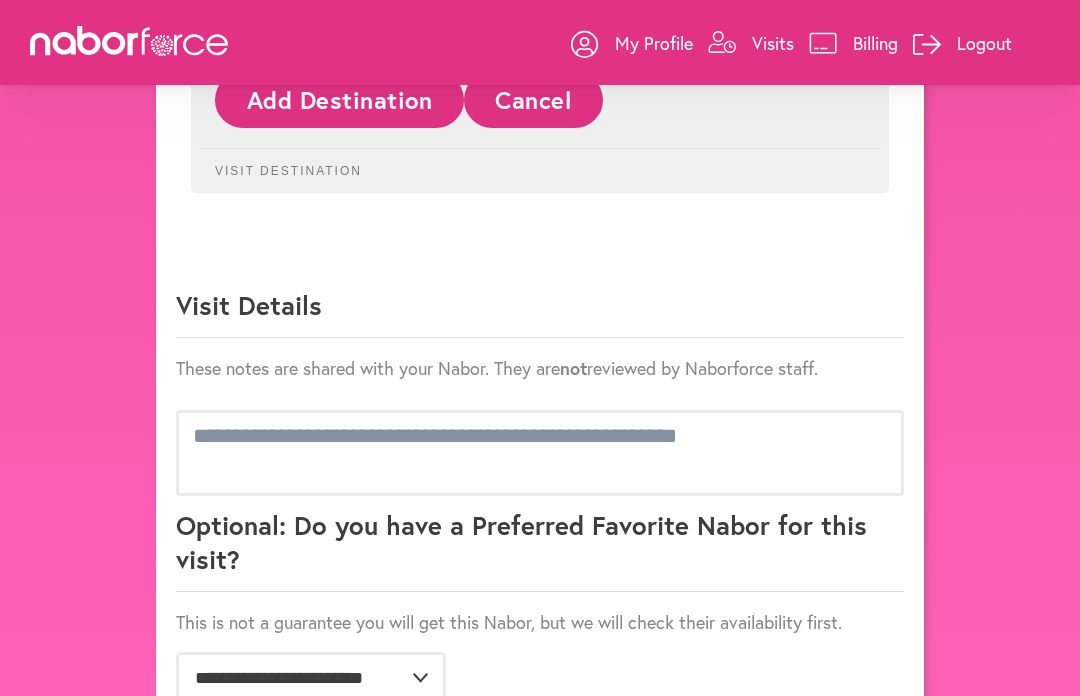 scroll, scrollTop: 1372, scrollLeft: 0, axis: vertical 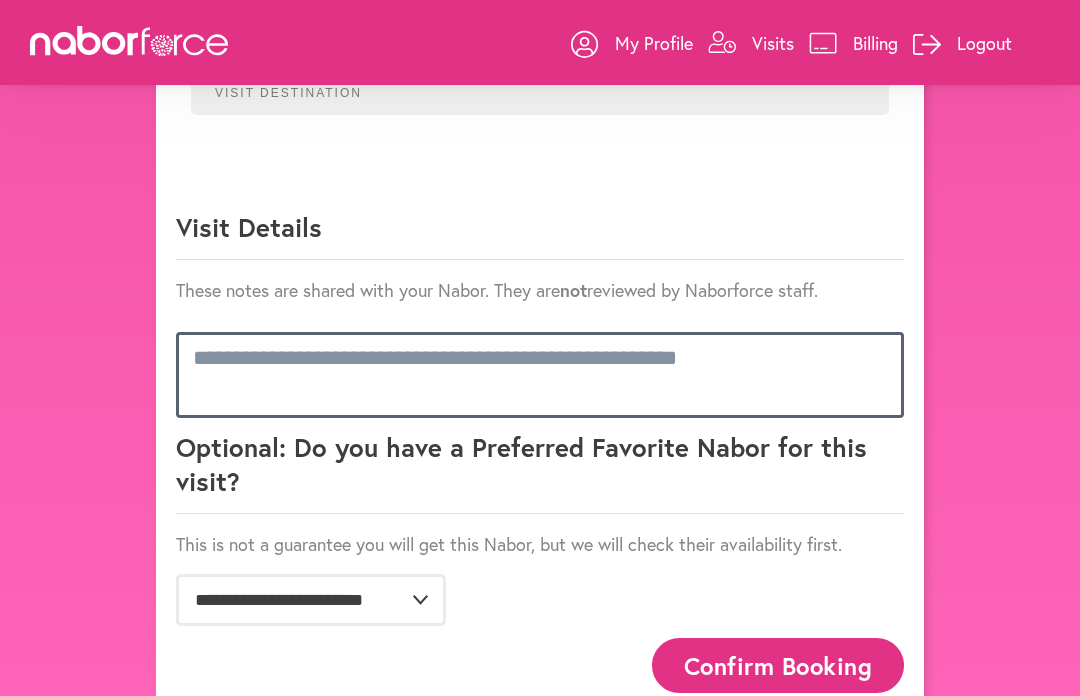 click at bounding box center [540, 375] 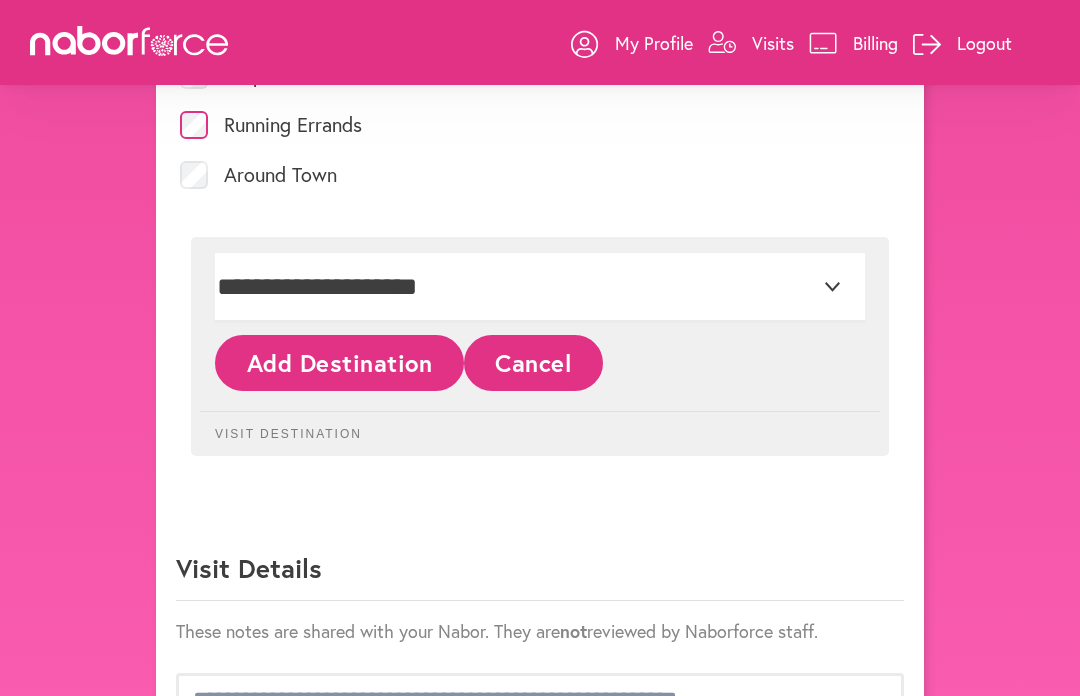 scroll, scrollTop: 1030, scrollLeft: 0, axis: vertical 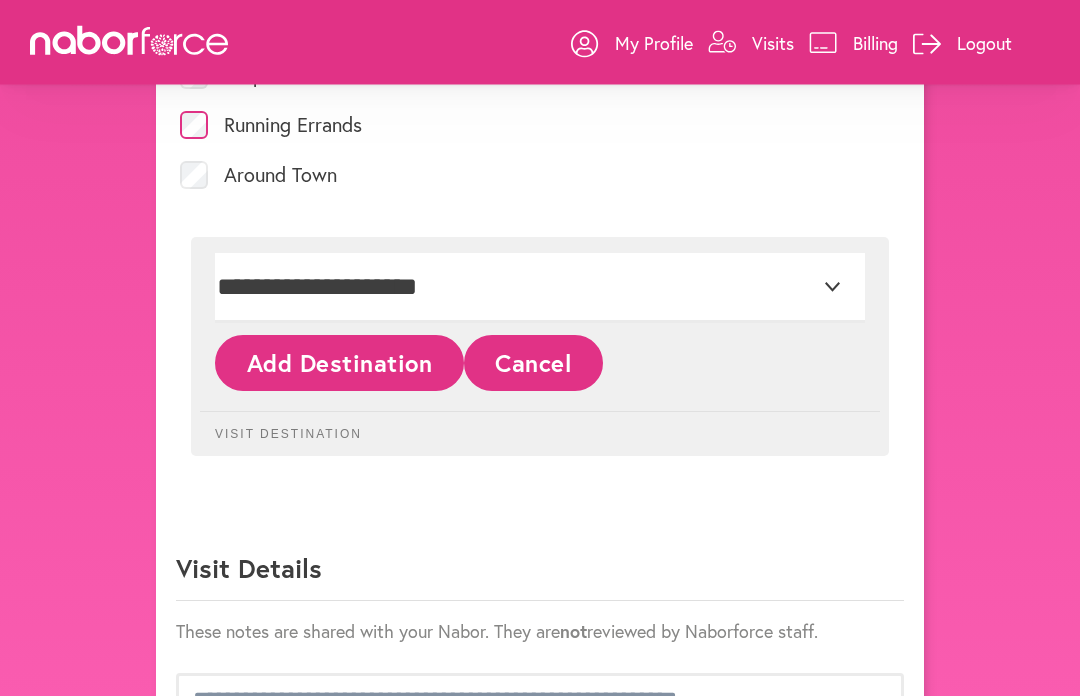 click on "Cancel" 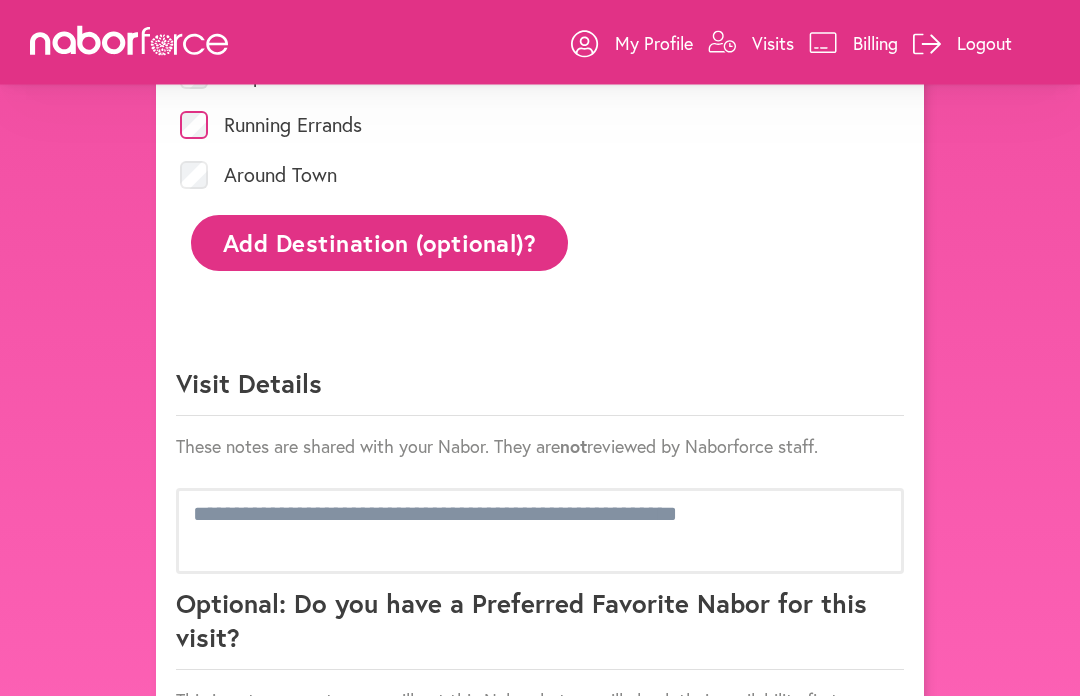 scroll, scrollTop: 1031, scrollLeft: 0, axis: vertical 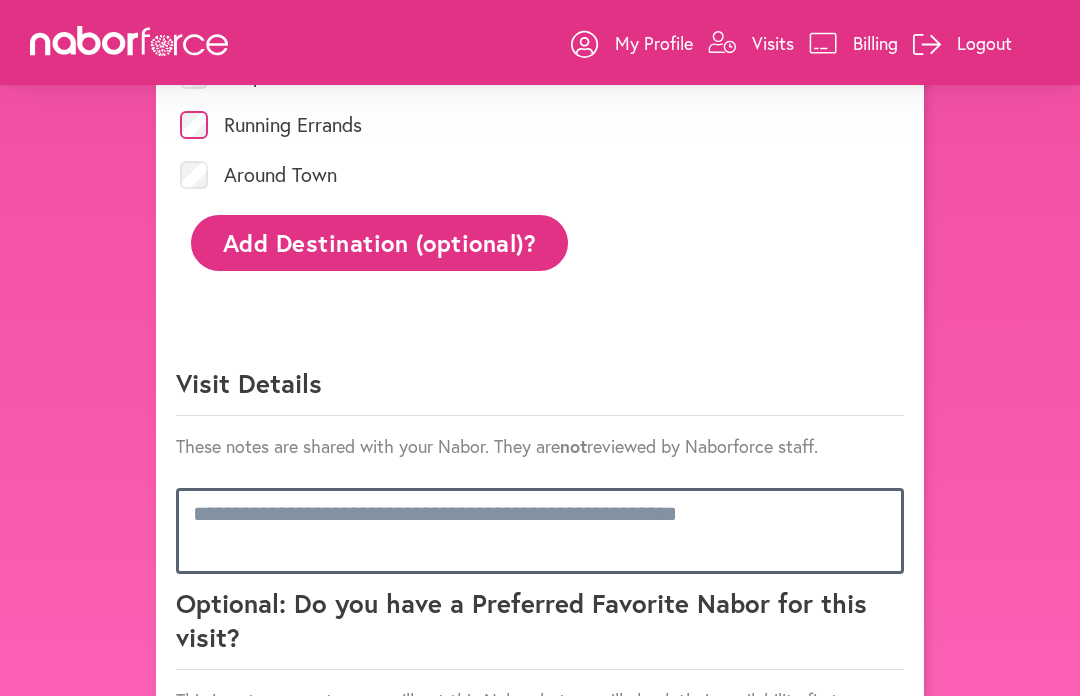 click at bounding box center (540, 531) 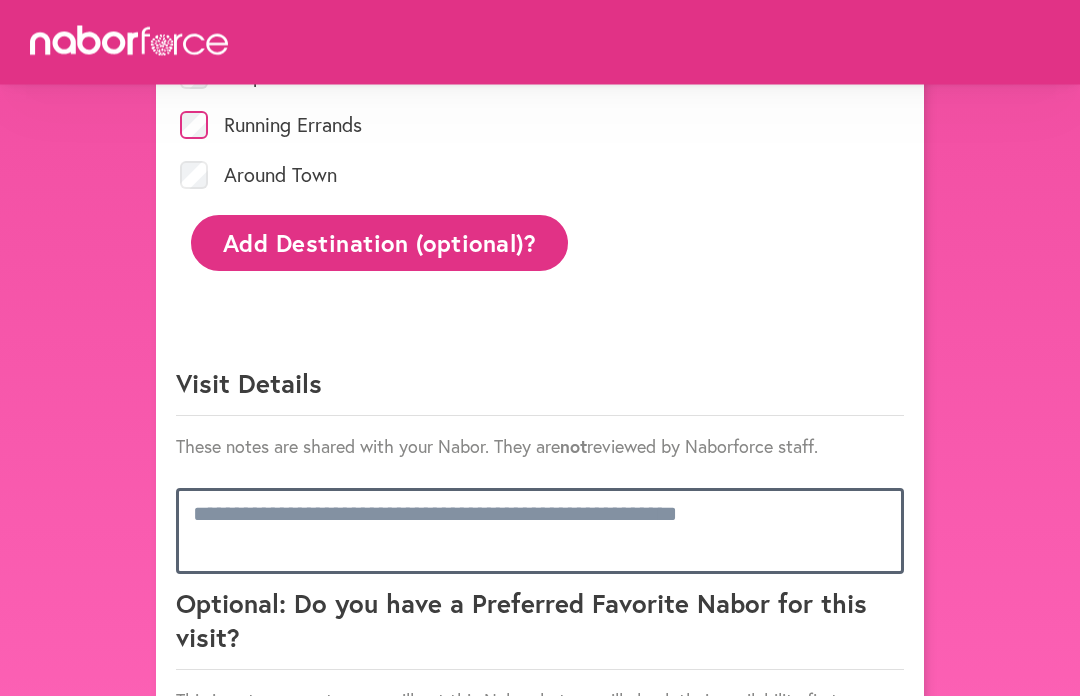click at bounding box center [540, 532] 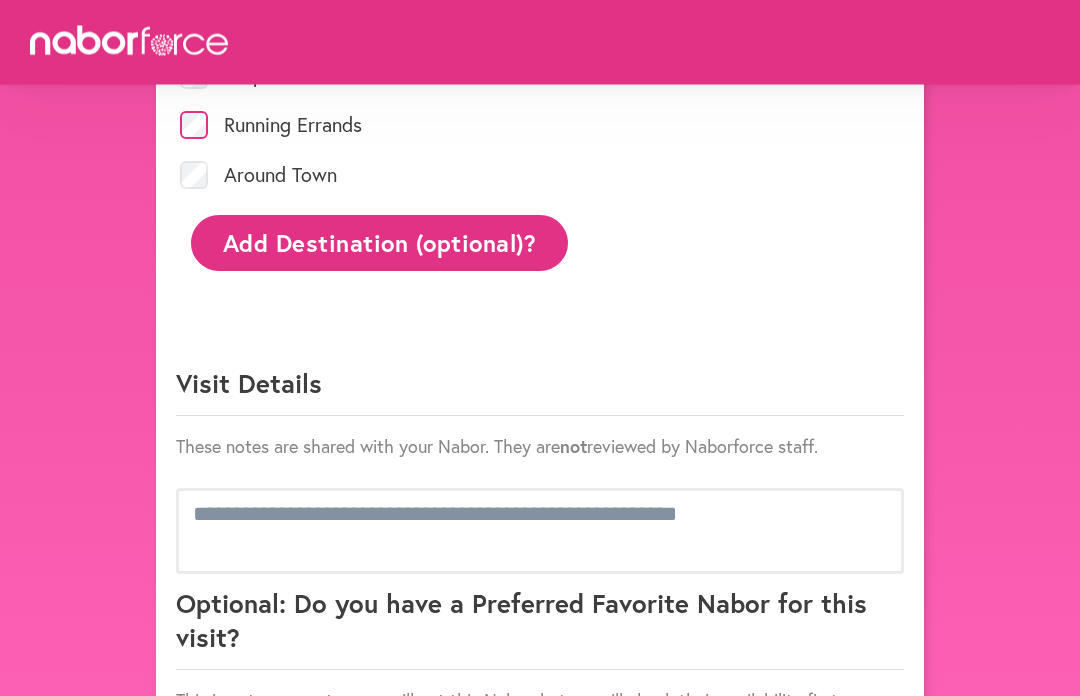 click on "**********" at bounding box center (540, -12) 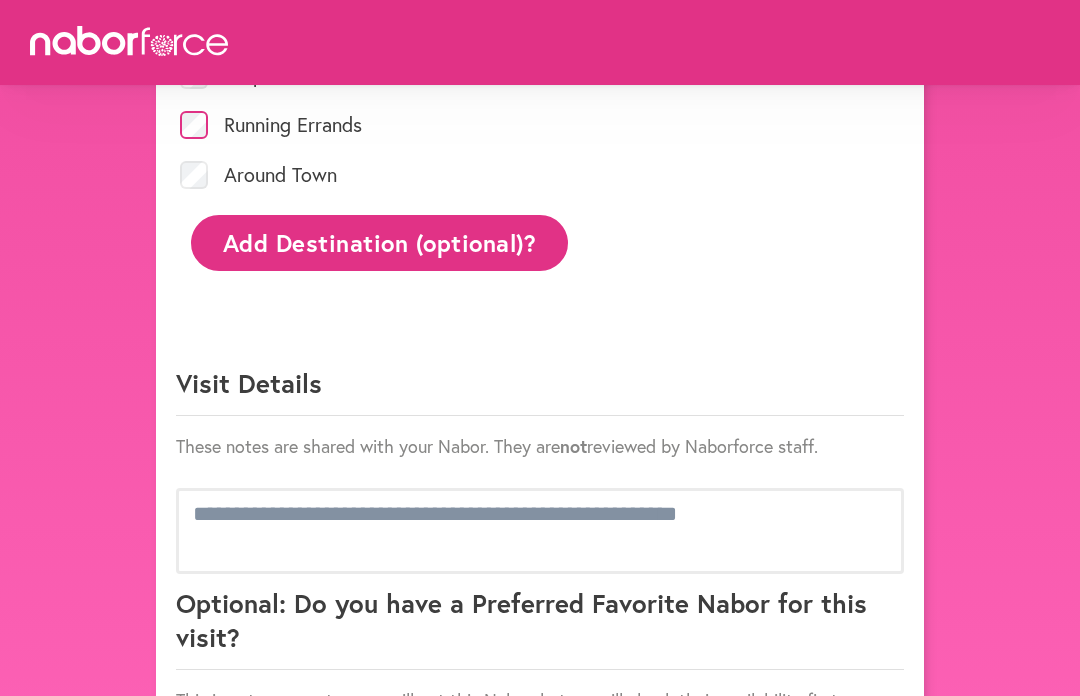 scroll, scrollTop: 1028, scrollLeft: 0, axis: vertical 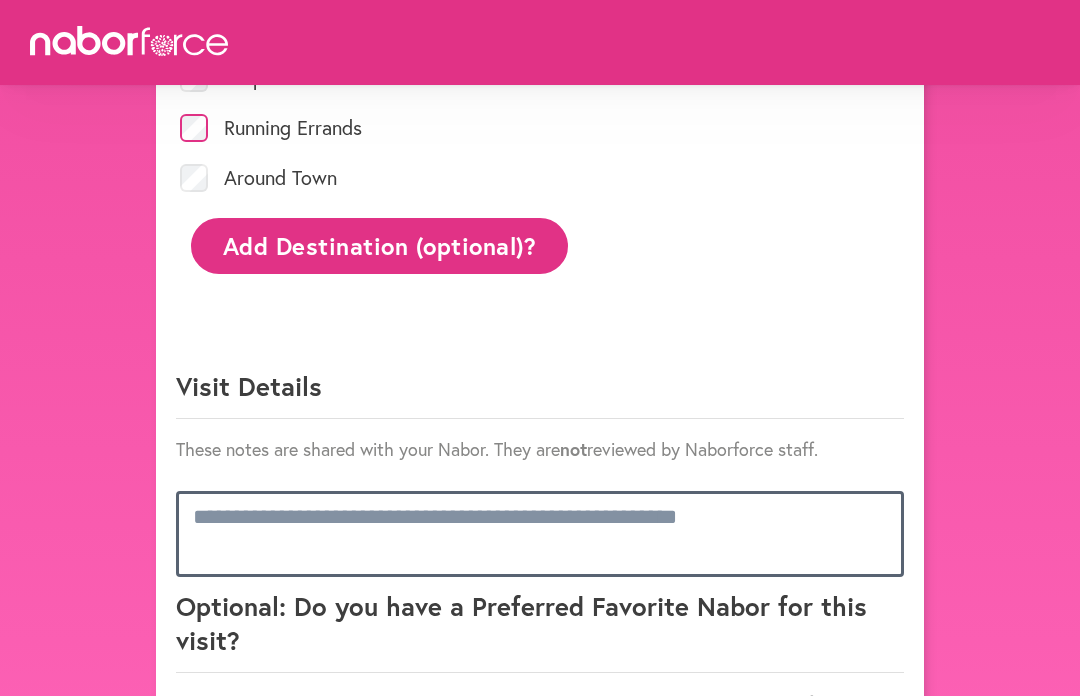 click at bounding box center [540, 534] 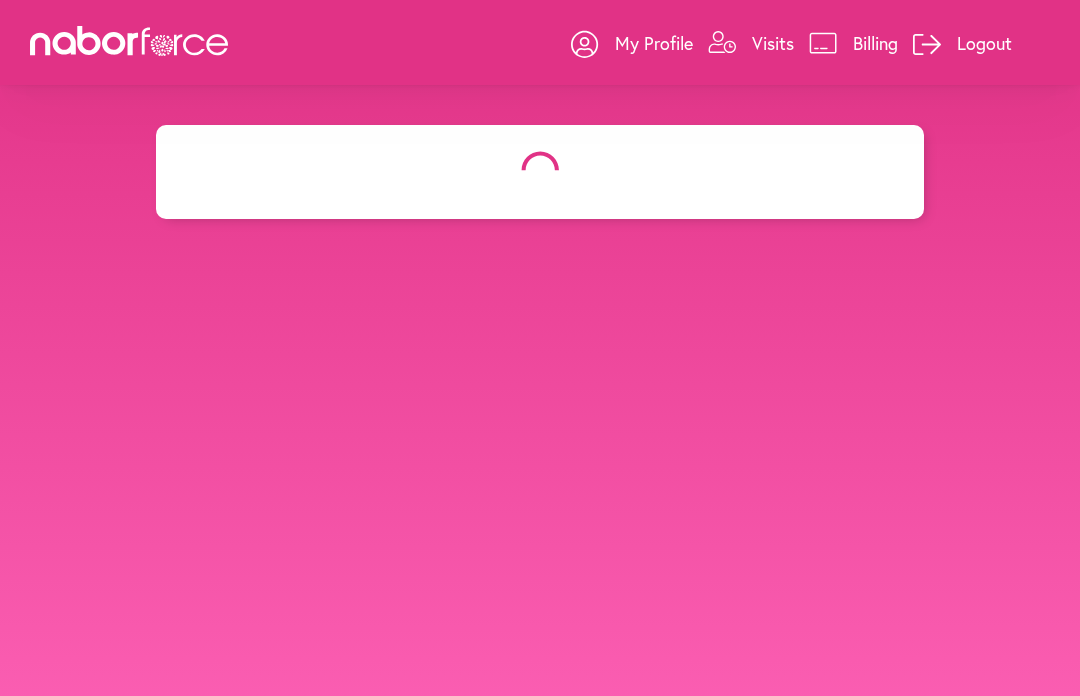 scroll, scrollTop: 69, scrollLeft: 0, axis: vertical 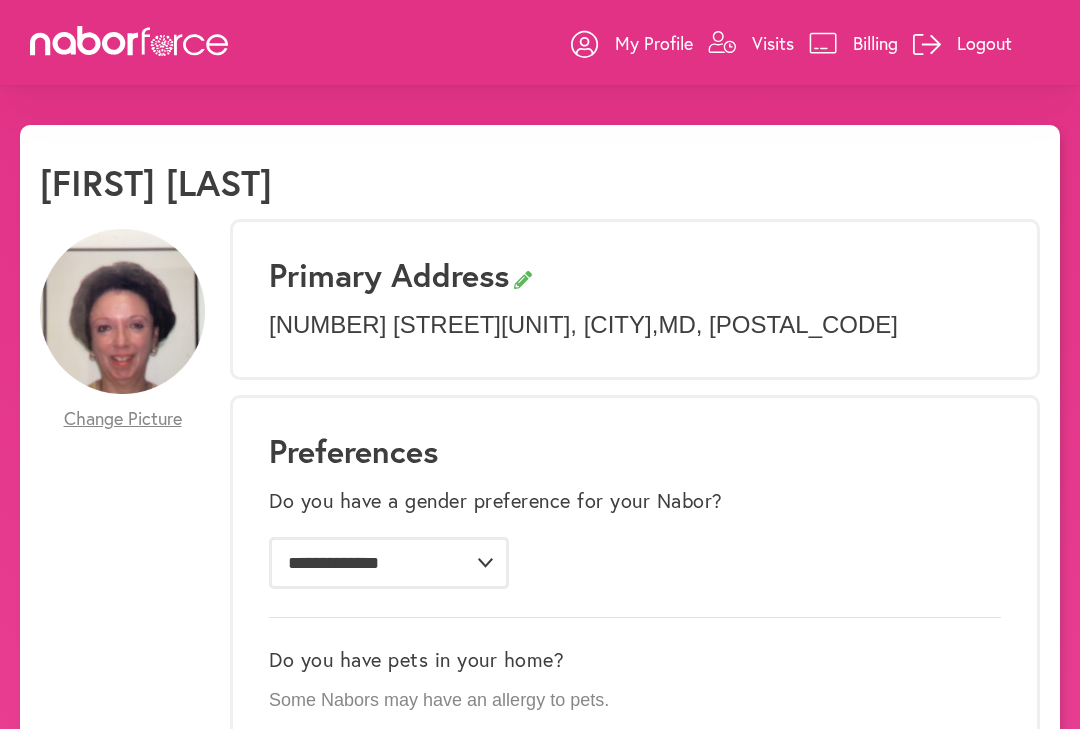 click on "Visits" at bounding box center (773, 43) 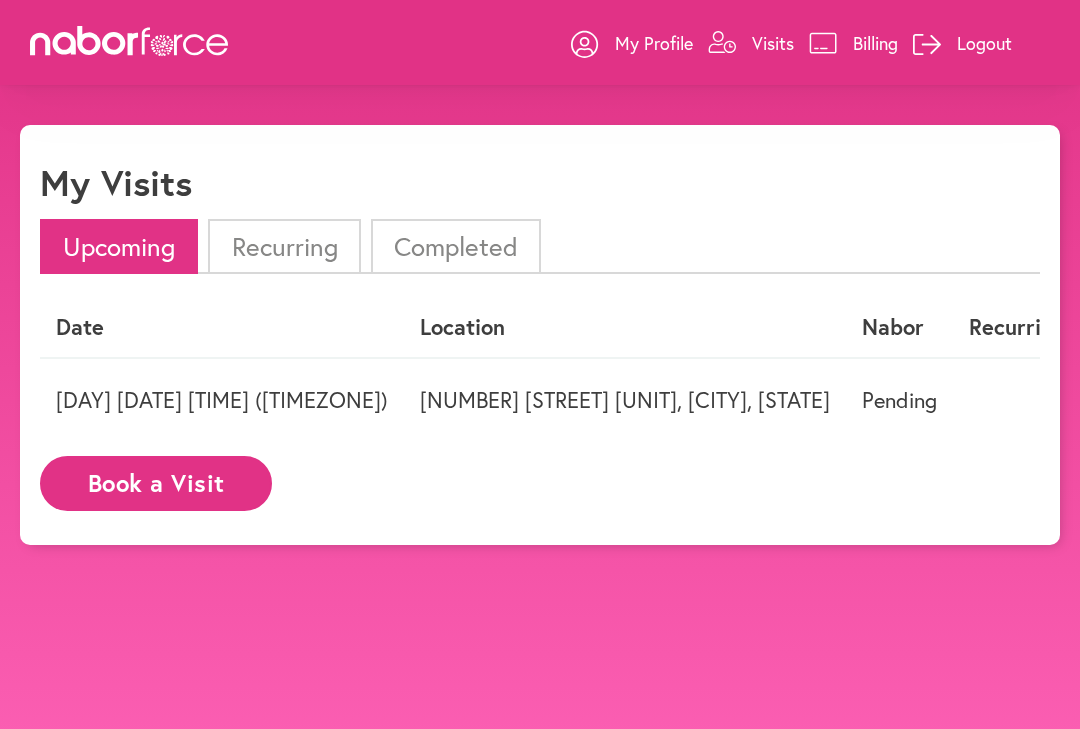click on "Book a Visit" at bounding box center (156, 483) 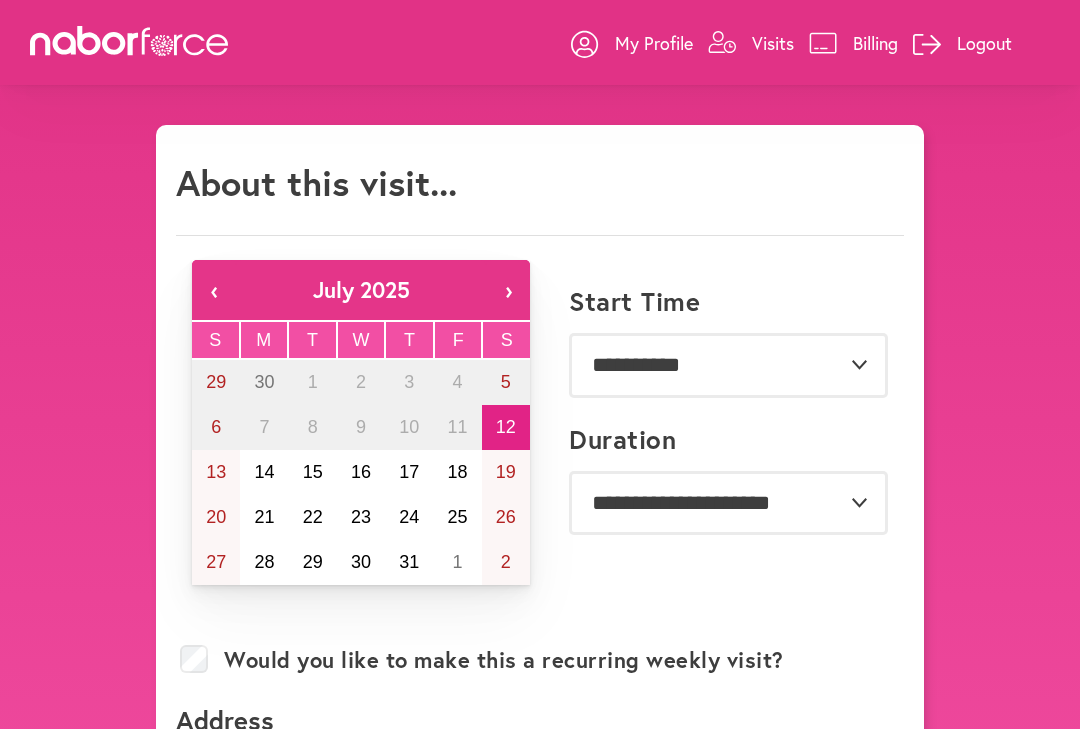 click on "14" at bounding box center (264, 472) 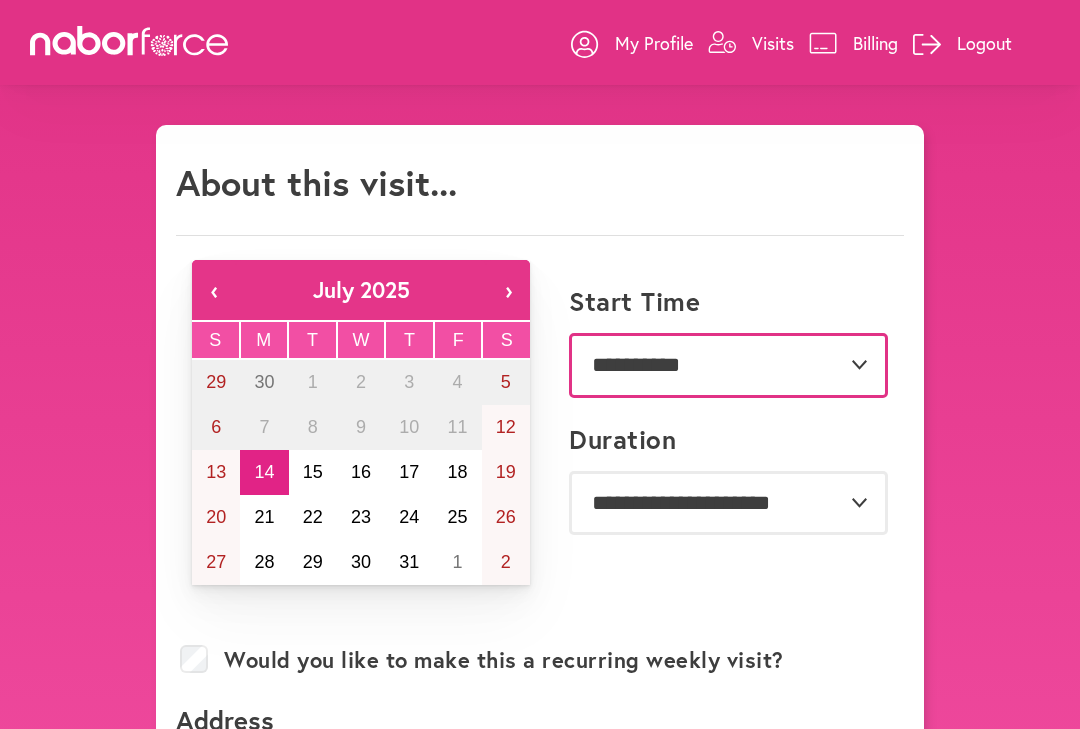 click on "**********" at bounding box center (728, 365) 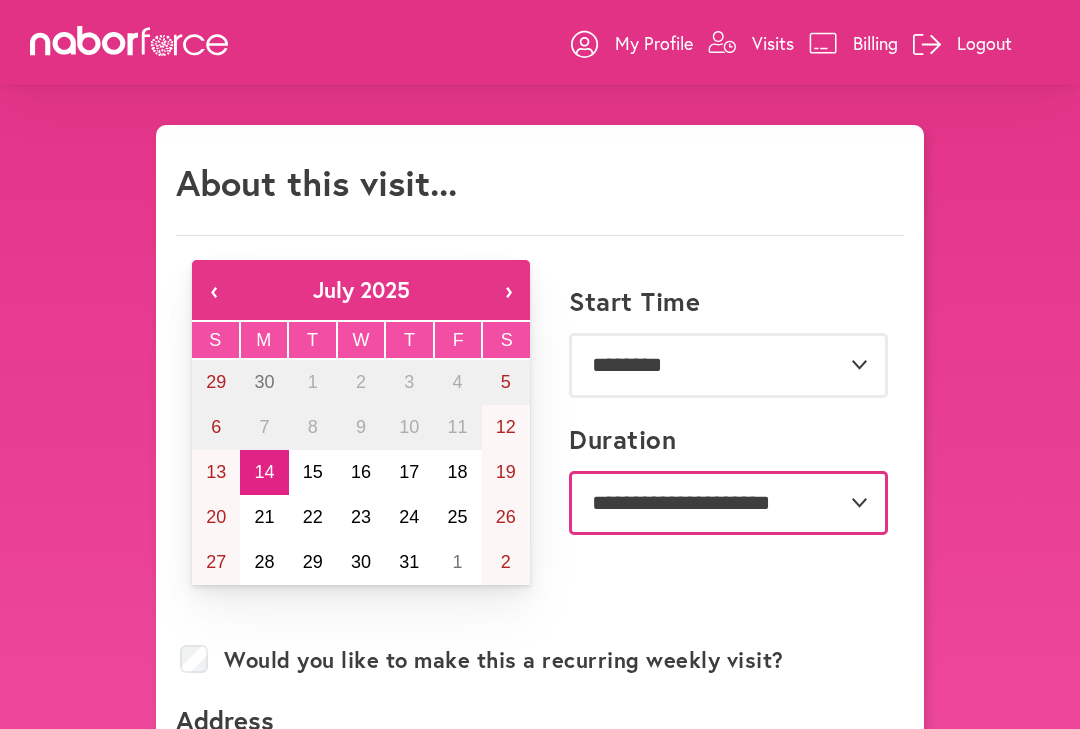 click on "**********" at bounding box center [728, 503] 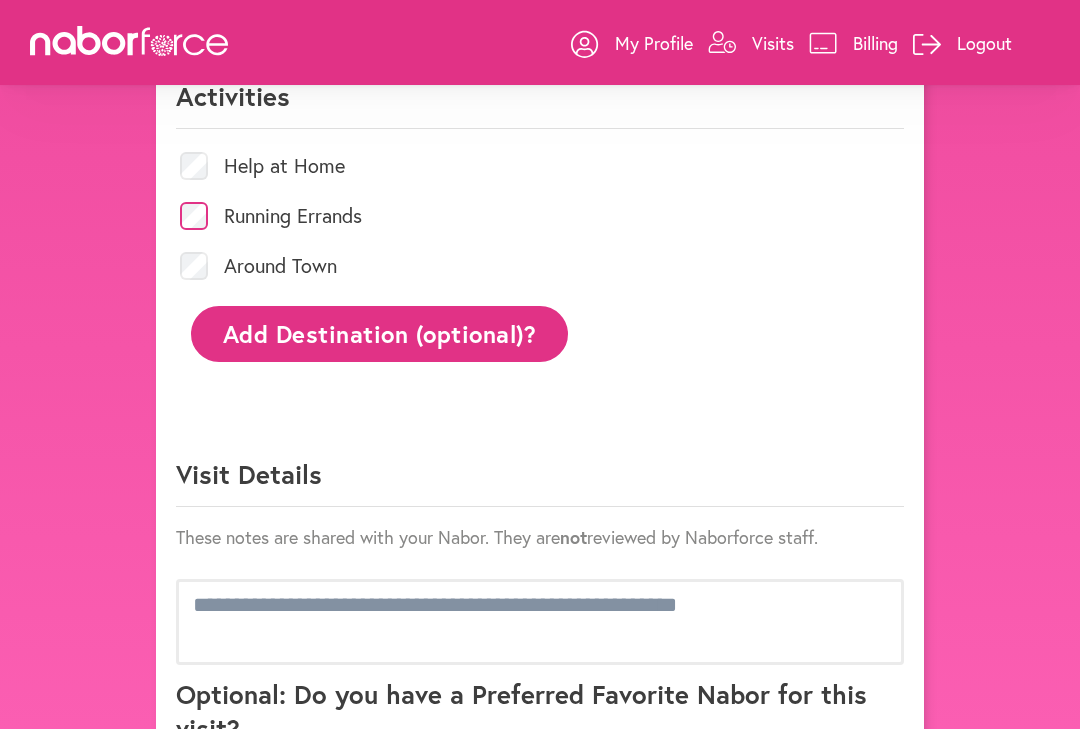 scroll, scrollTop: 949, scrollLeft: 0, axis: vertical 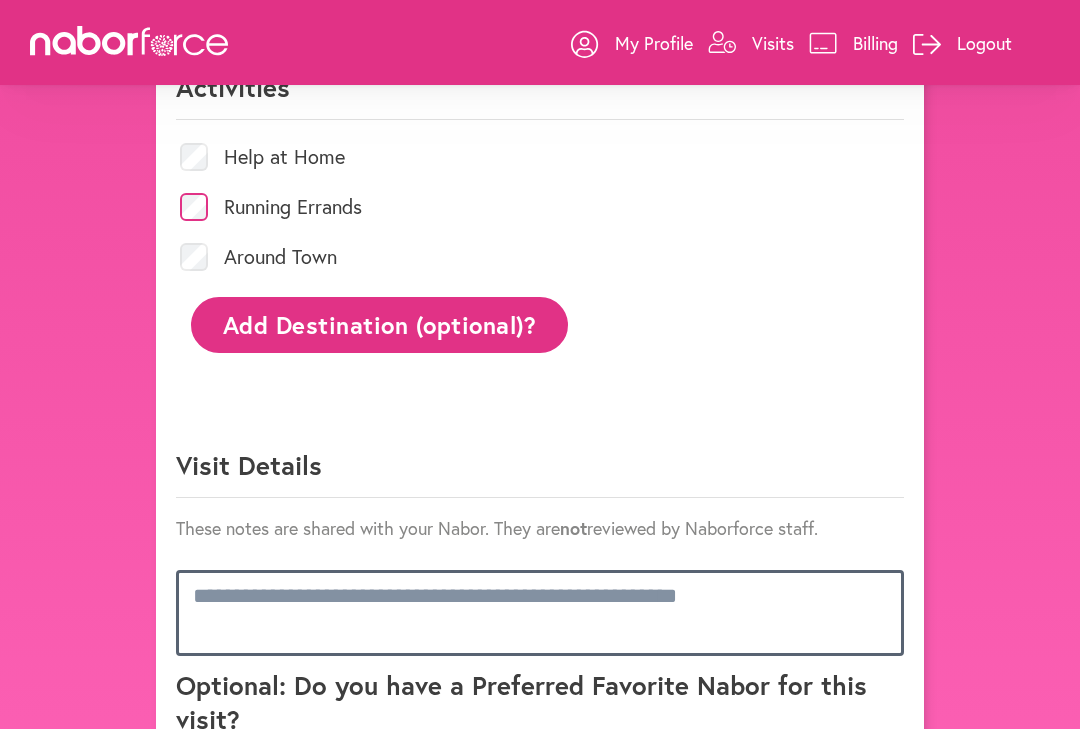 click at bounding box center [540, 613] 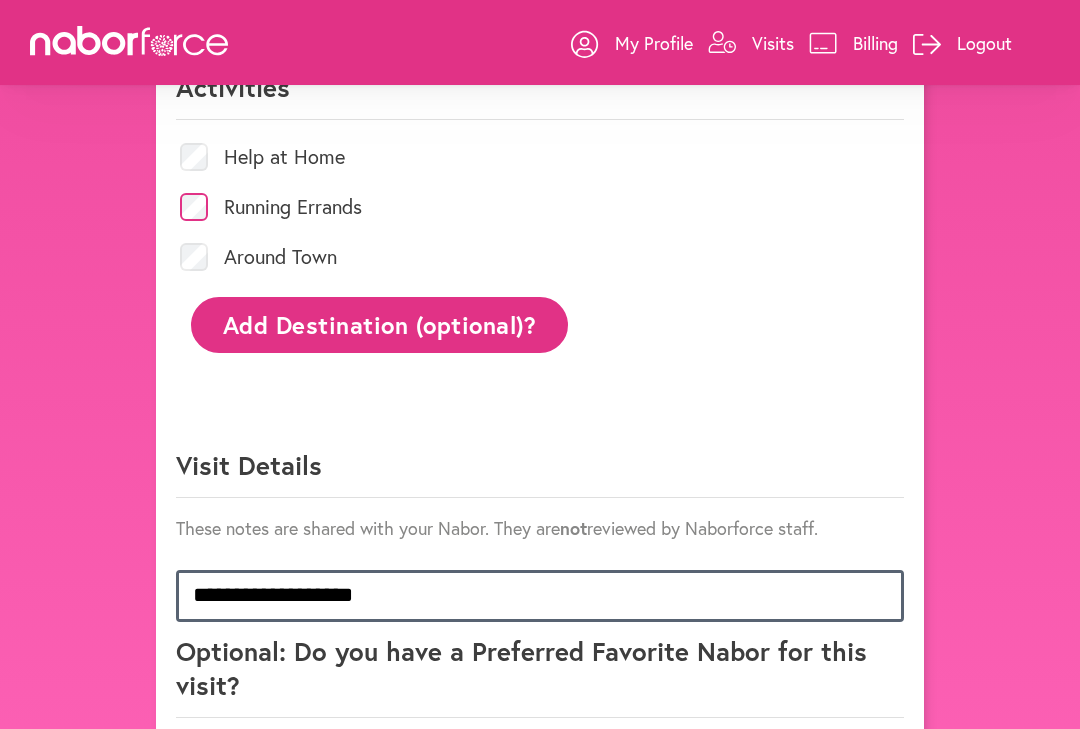 scroll, scrollTop: 1, scrollLeft: 0, axis: vertical 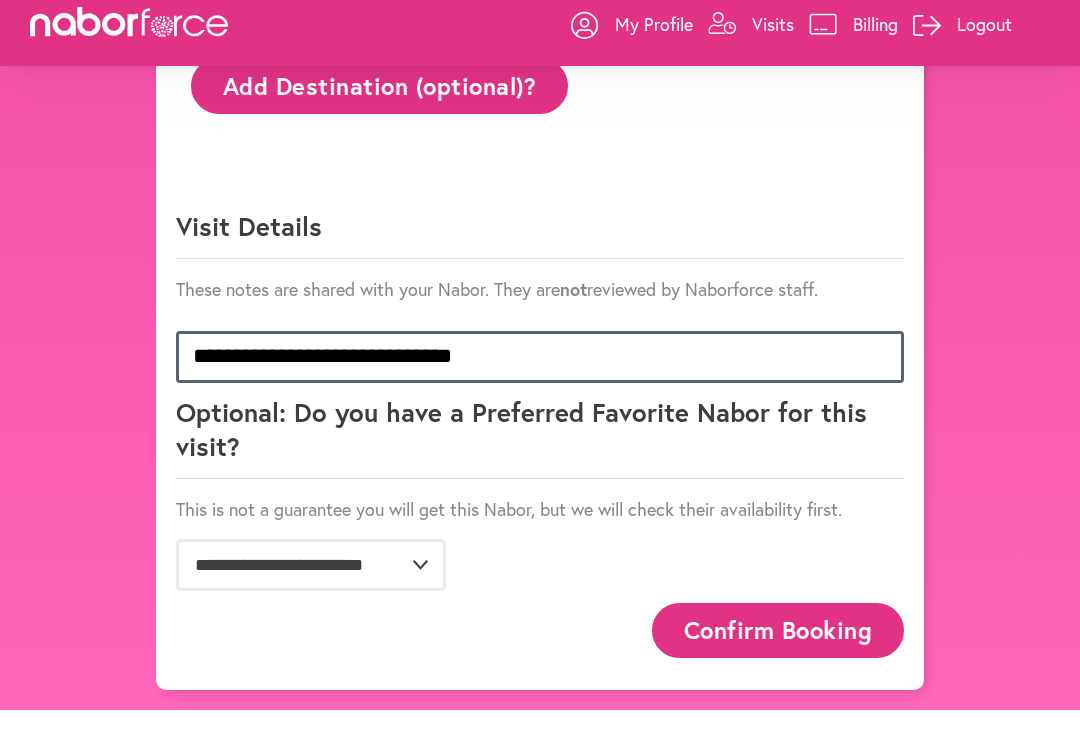 type on "**********" 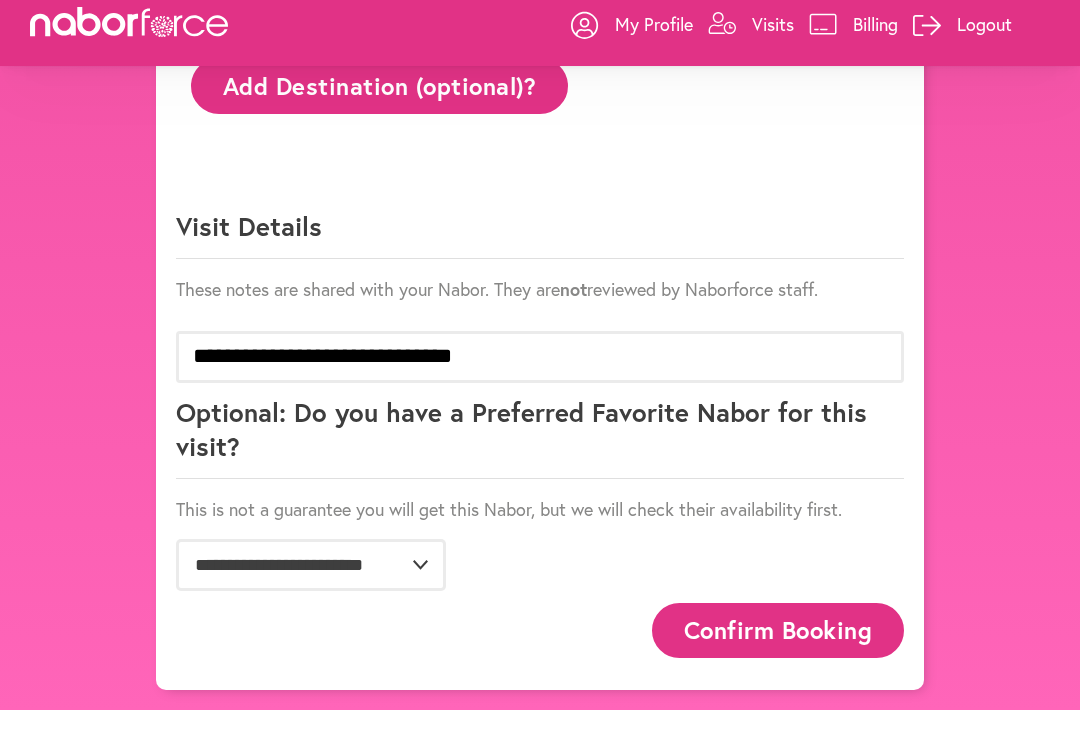 click on "Confirm Booking" at bounding box center (778, 649) 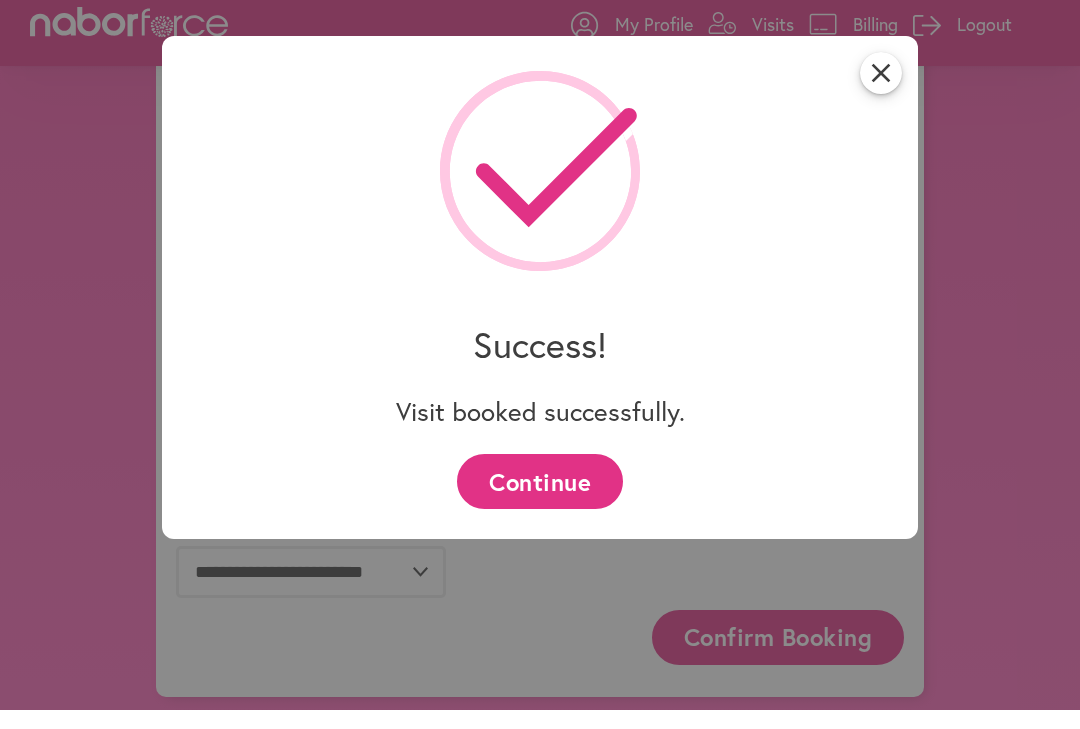 scroll, scrollTop: 1151, scrollLeft: 0, axis: vertical 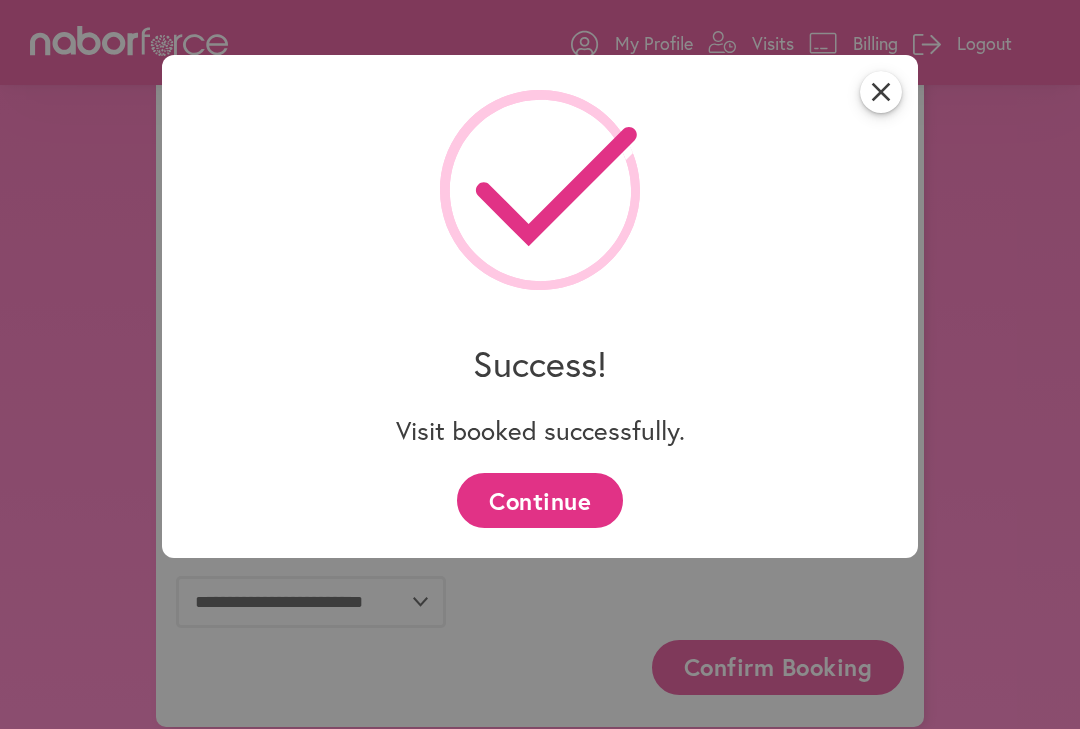 click on "close" at bounding box center (881, 92) 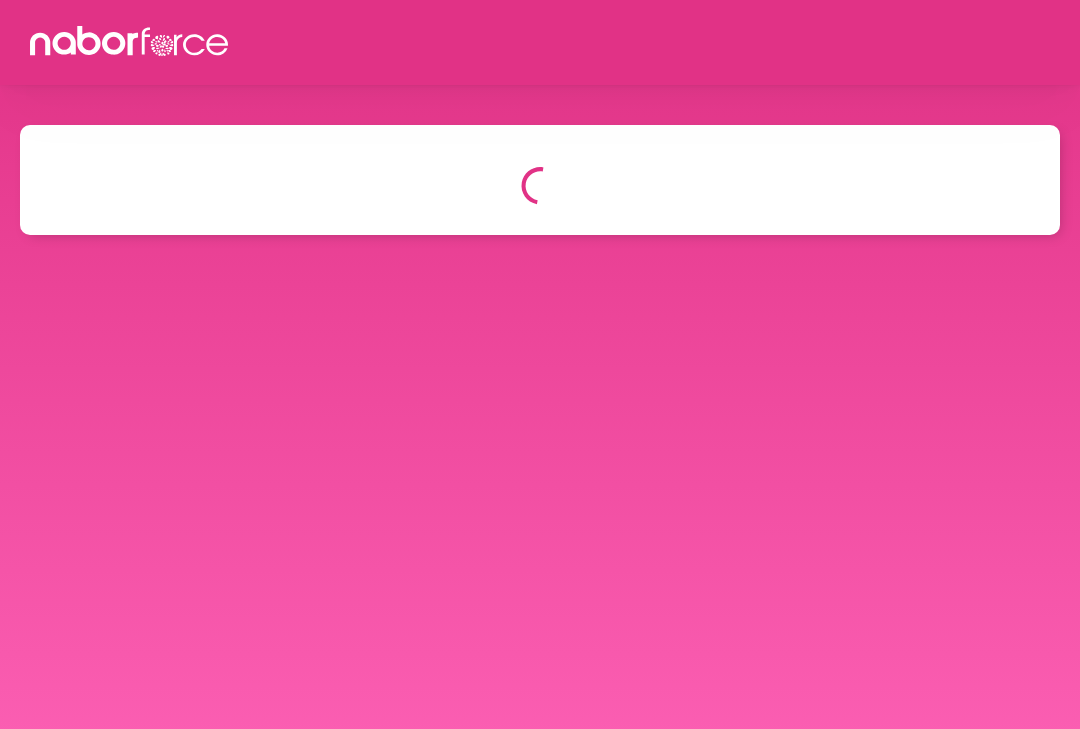 scroll, scrollTop: 0, scrollLeft: 0, axis: both 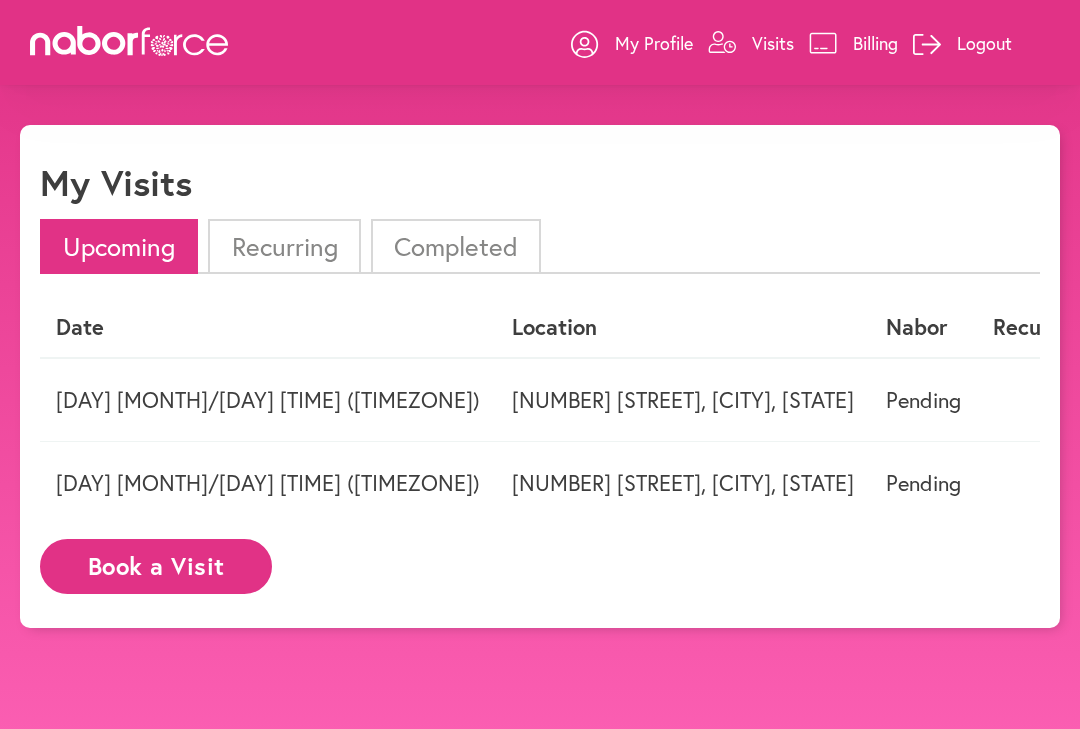 click on "Pending" at bounding box center (923, 400) 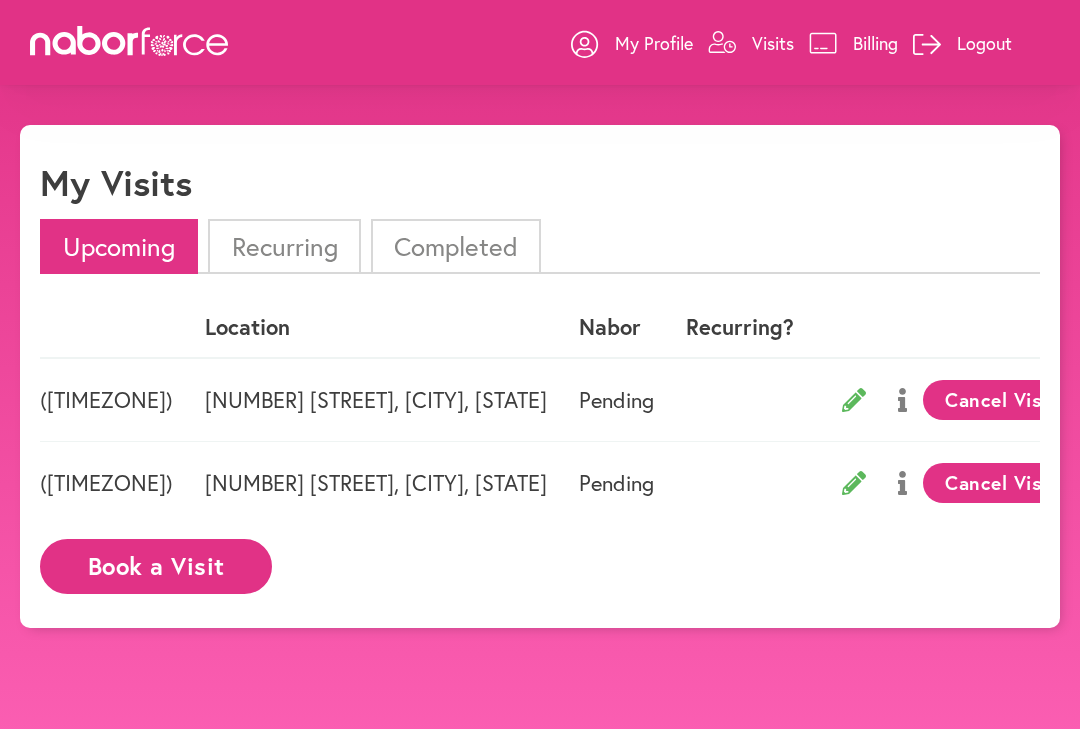 scroll, scrollTop: 0, scrollLeft: 306, axis: horizontal 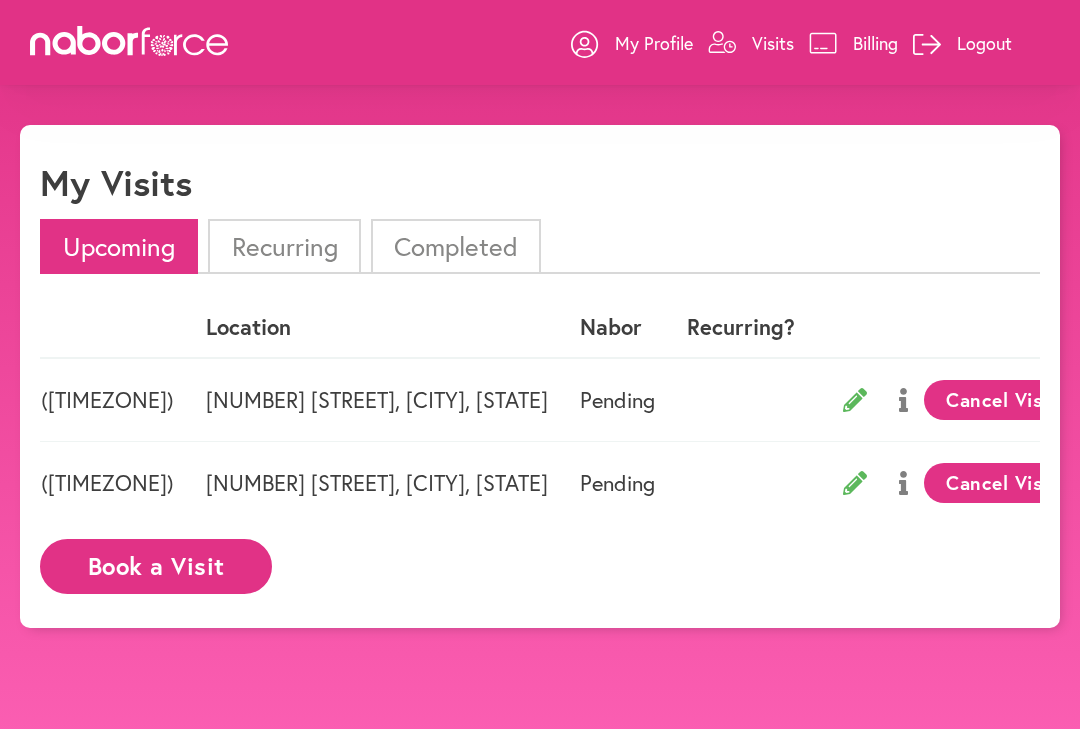 click on "Cancel Visit" at bounding box center (1001, 400) 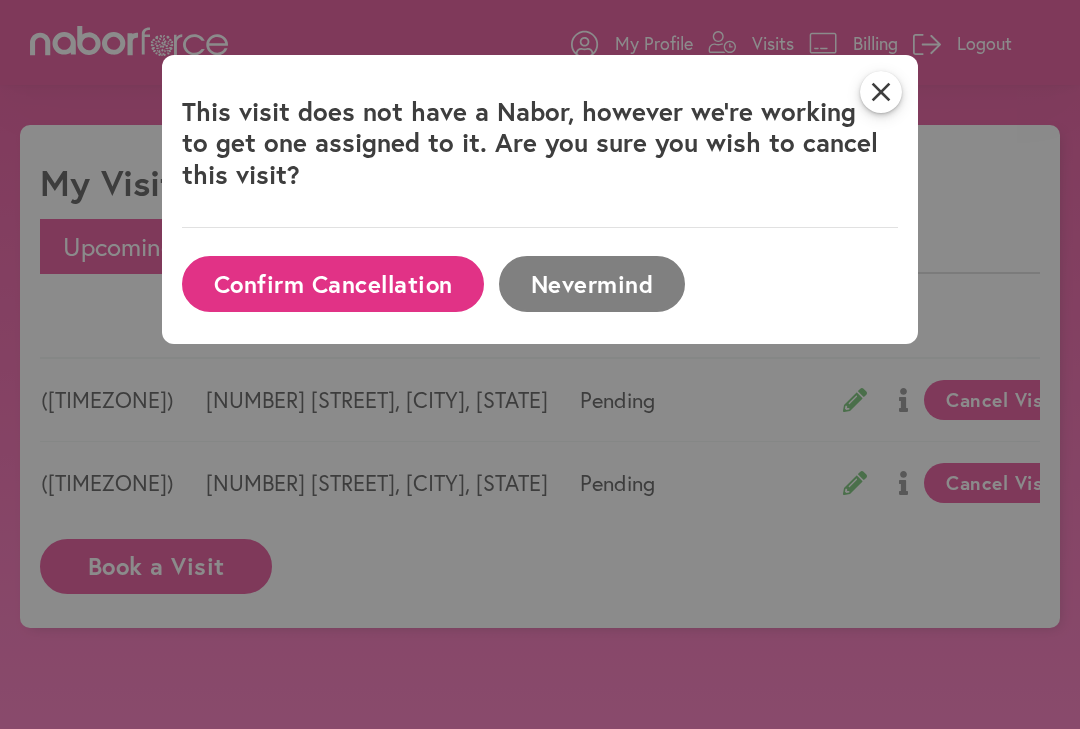 click on "Nevermind" at bounding box center (592, 283) 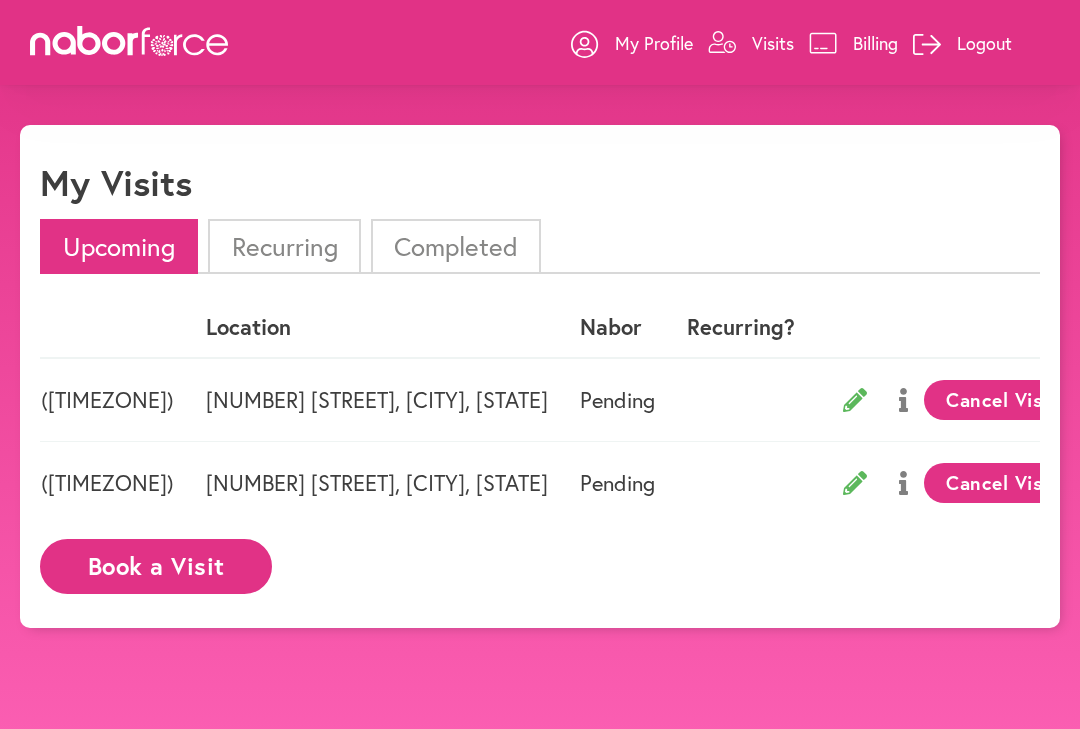 click on "Cancel Visit" at bounding box center [1001, 400] 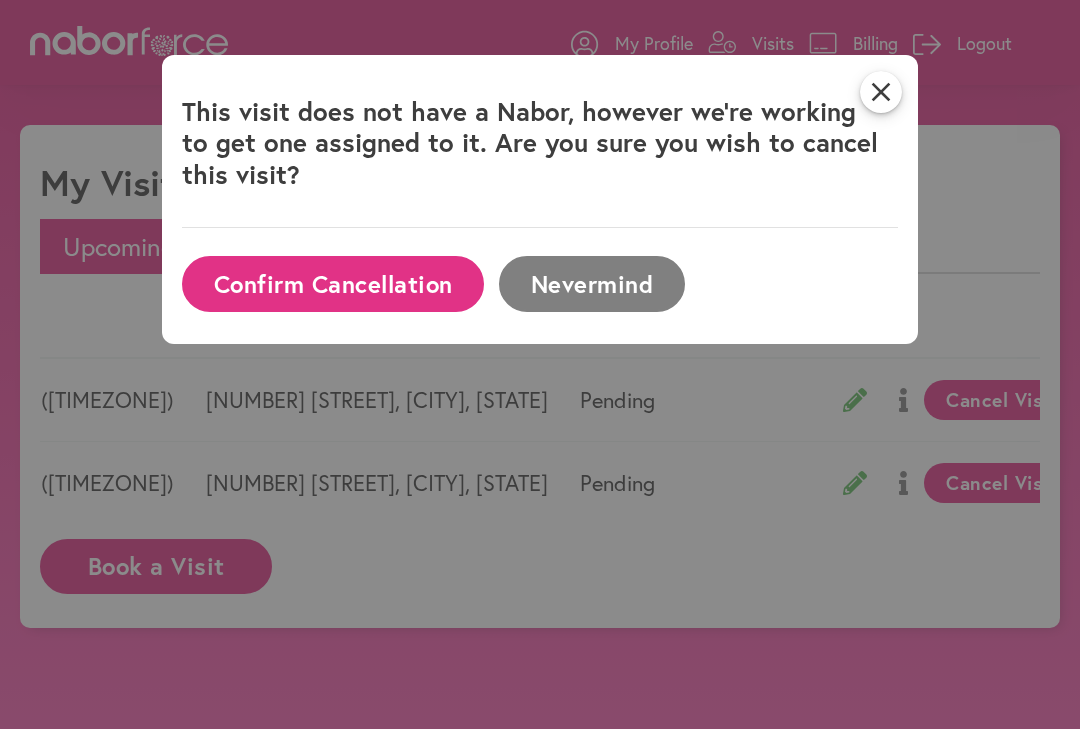 click on "Confirm Cancellation" at bounding box center (333, 283) 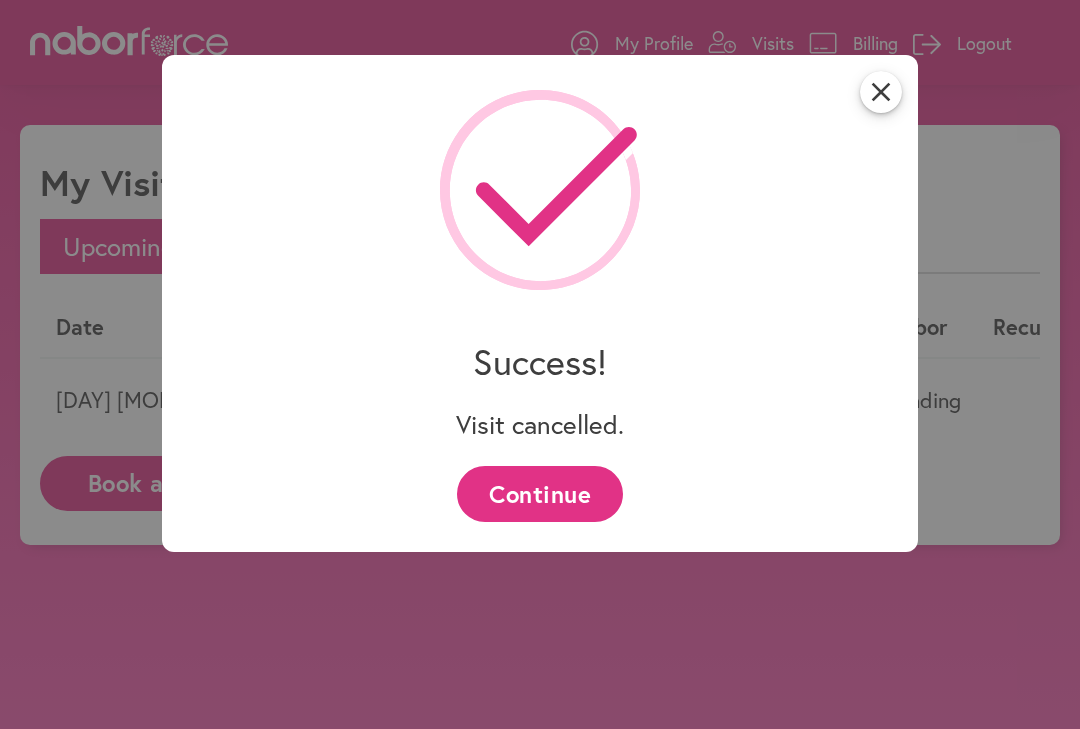 click on "close" at bounding box center (881, 92) 